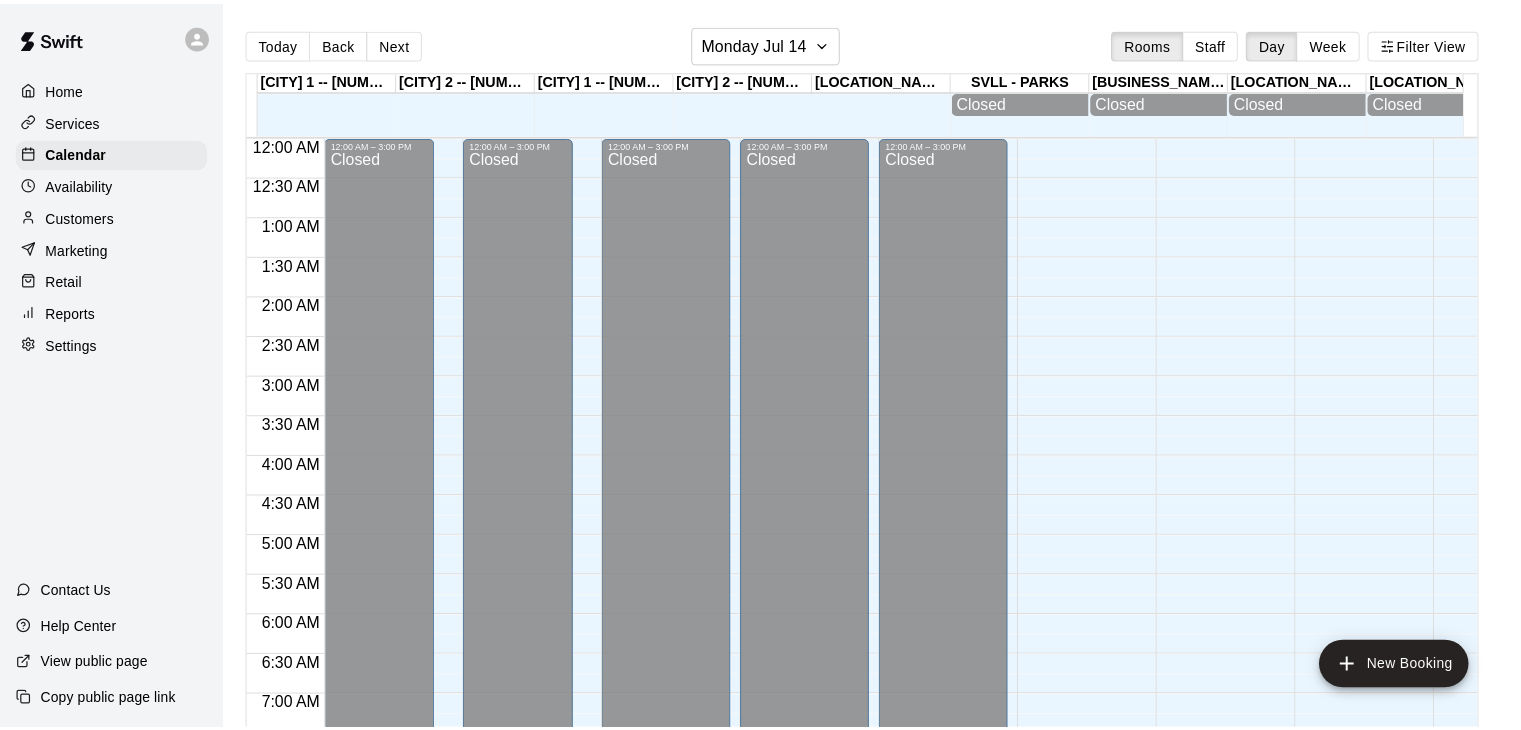 scroll, scrollTop: 0, scrollLeft: 0, axis: both 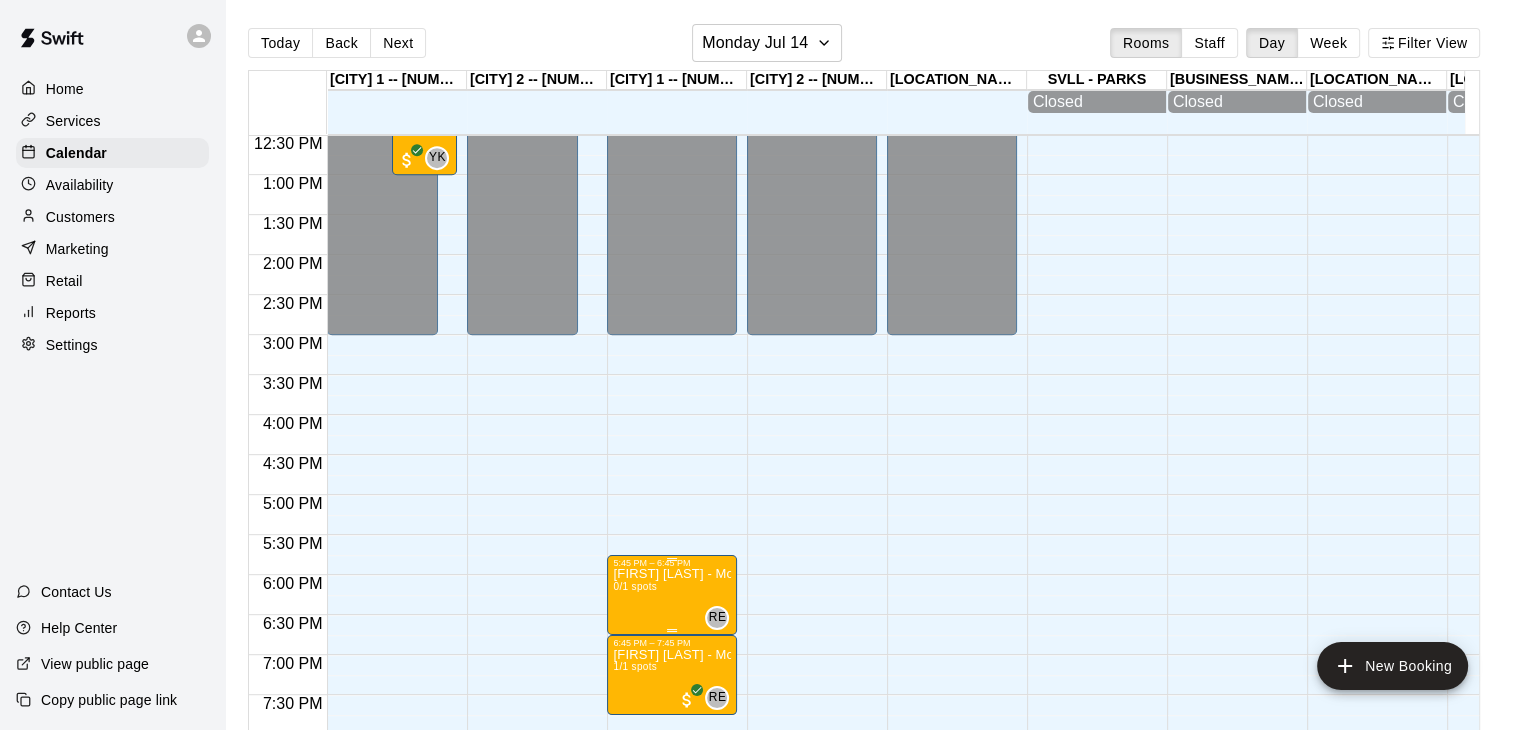 click on "Luke Pipkey - Monday, July 14 @ North Van 0/1 spots" at bounding box center [672, 933] 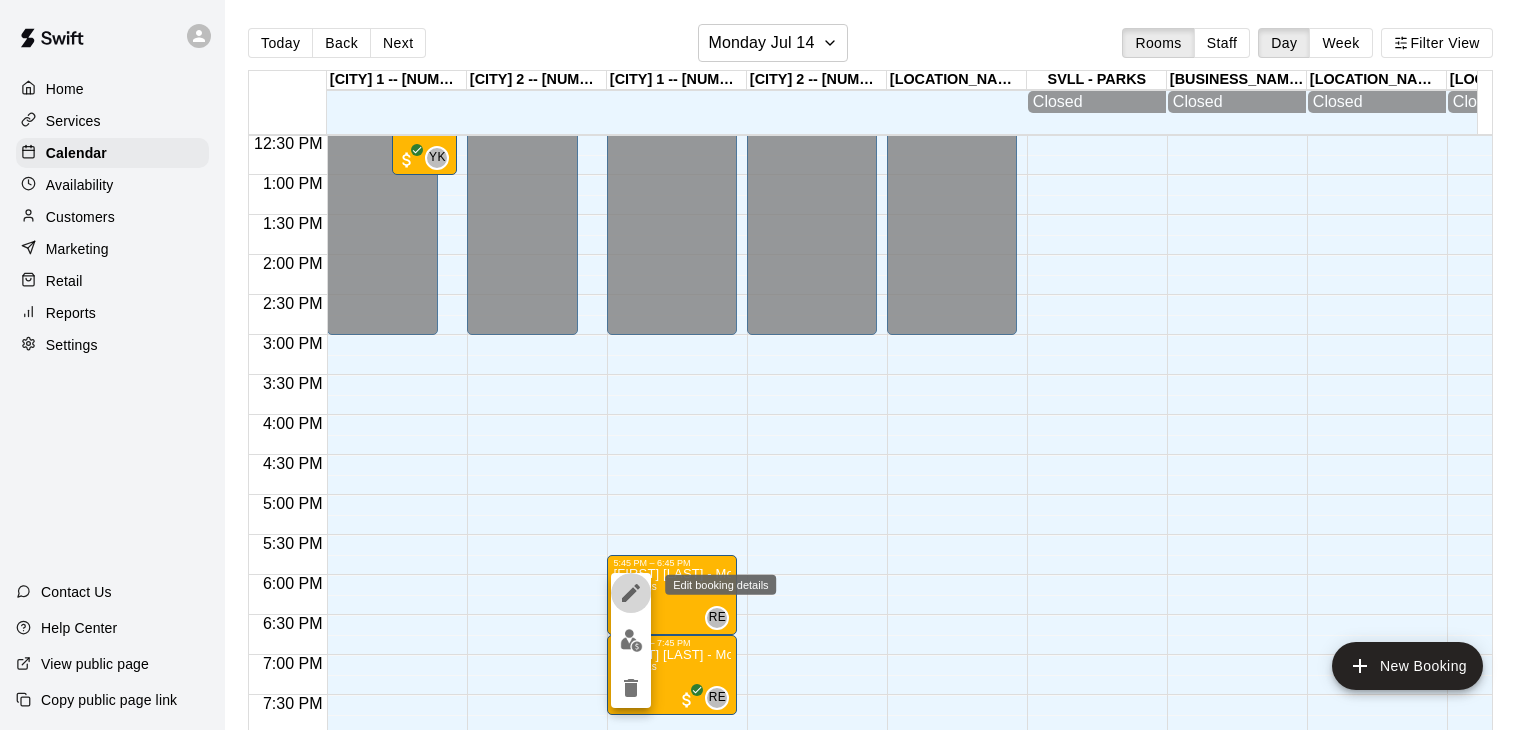 click 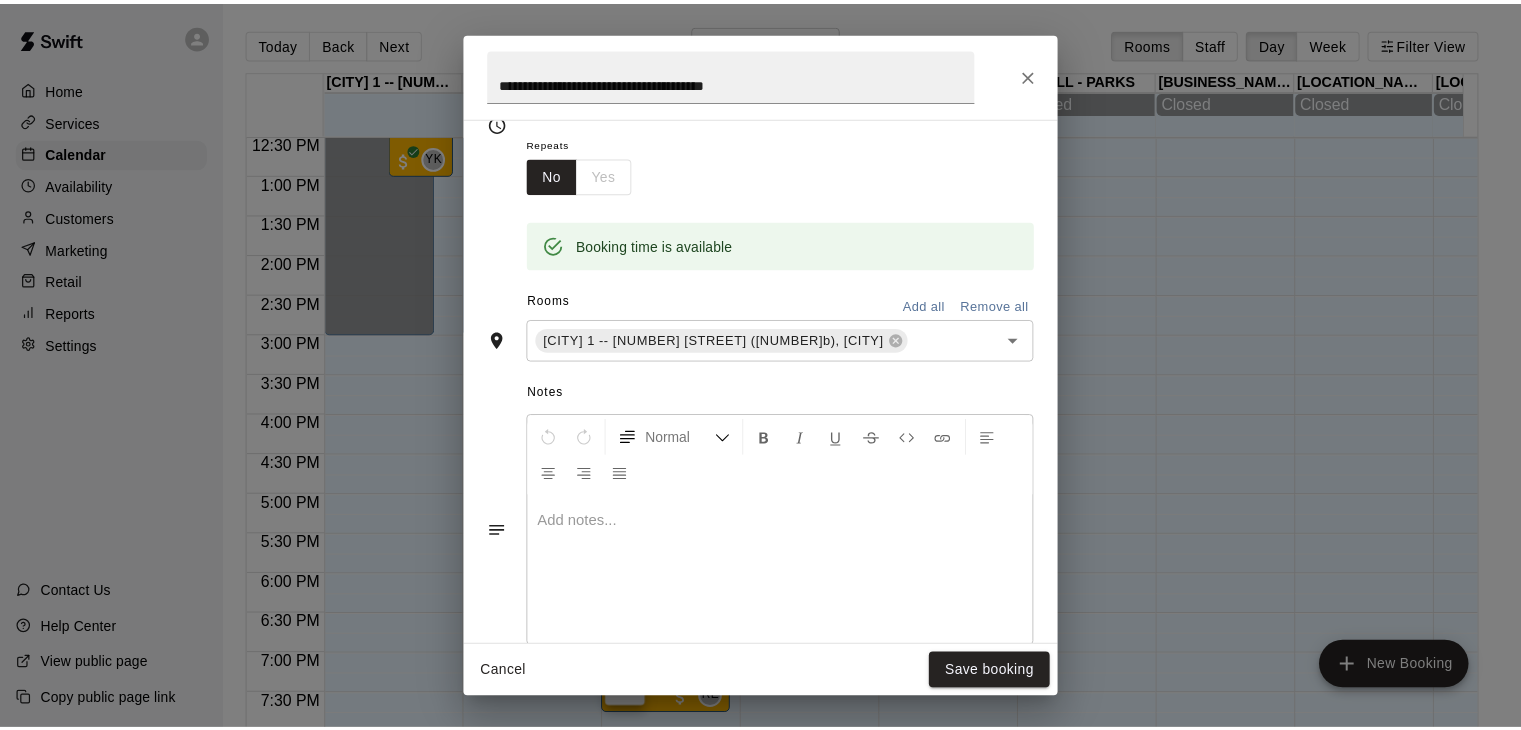 scroll, scrollTop: 0, scrollLeft: 0, axis: both 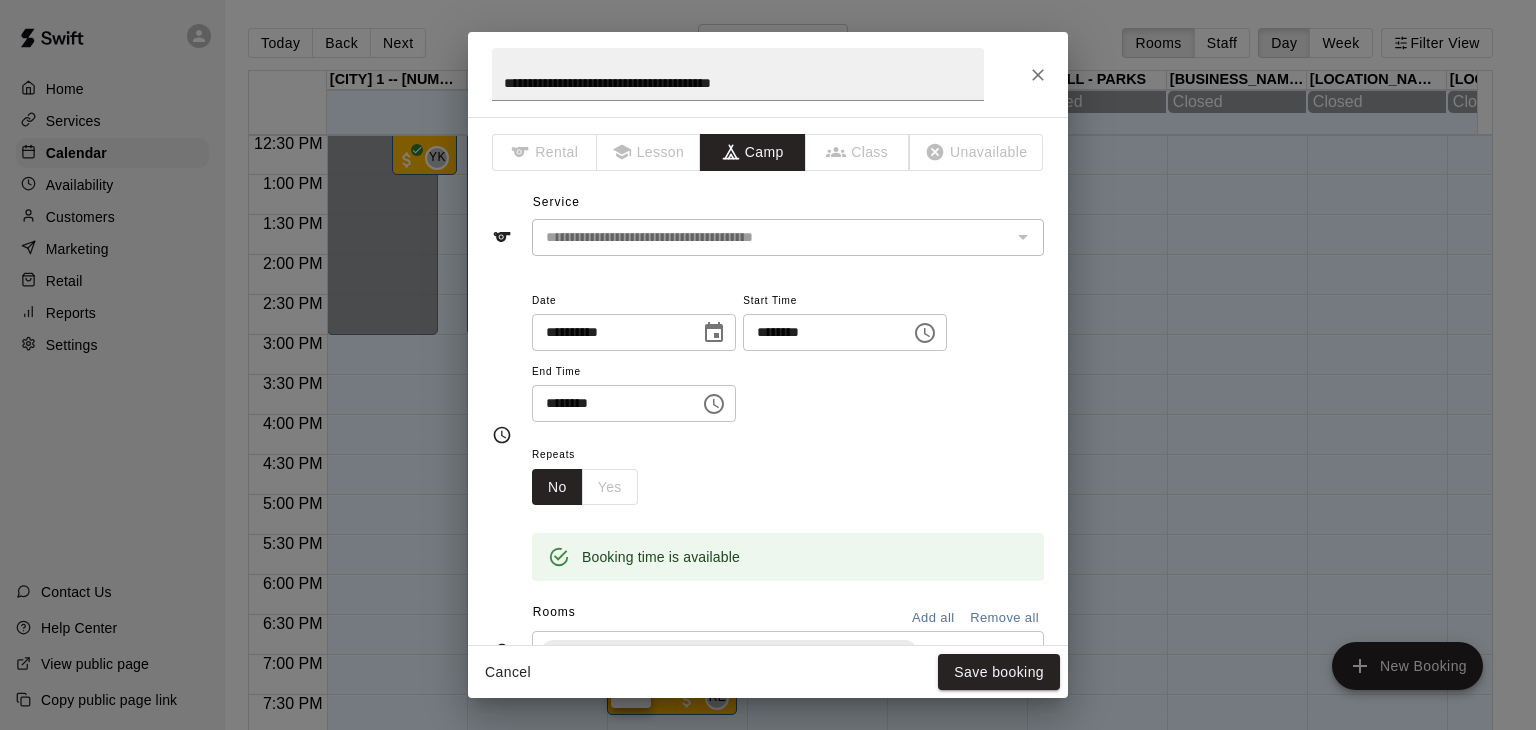 click 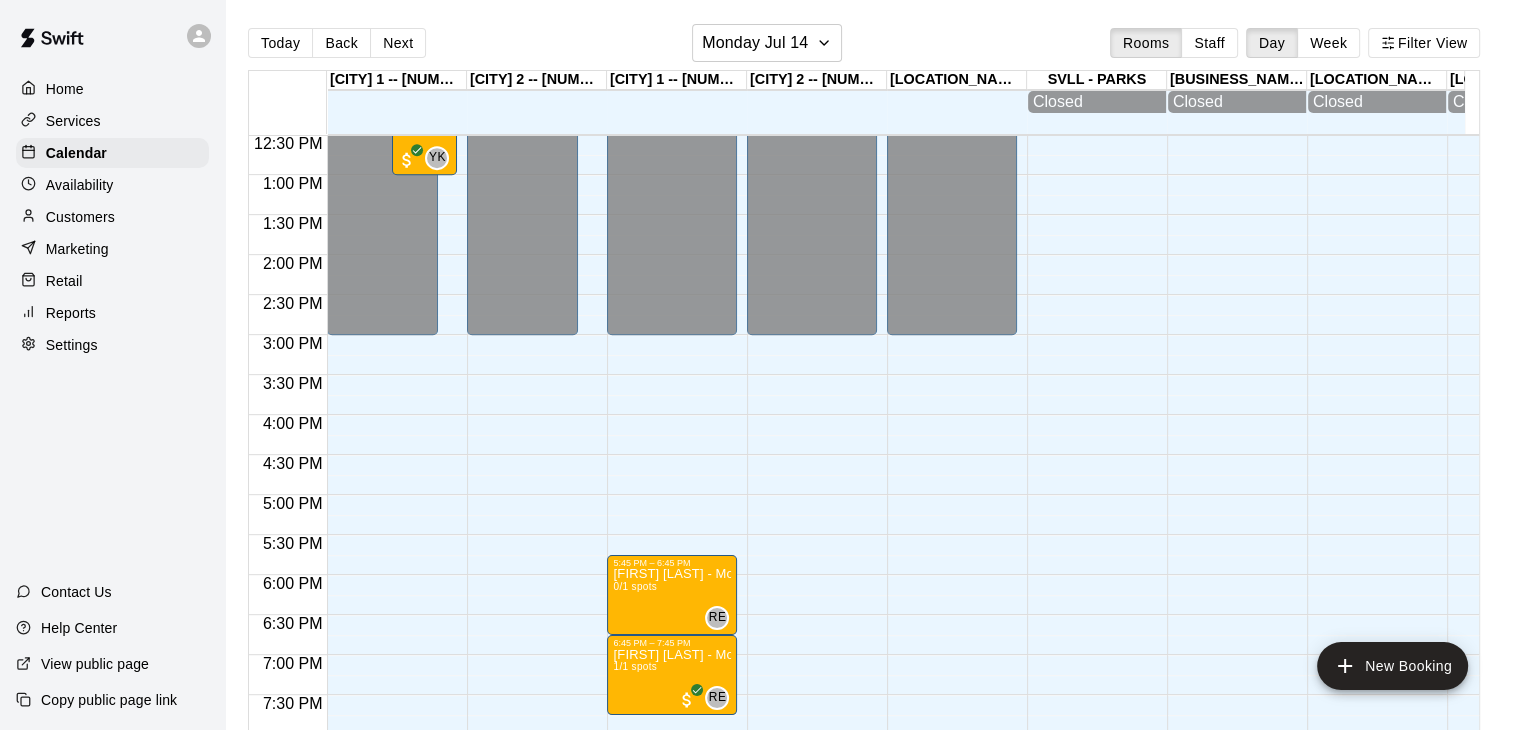 click at bounding box center (1092, 95) 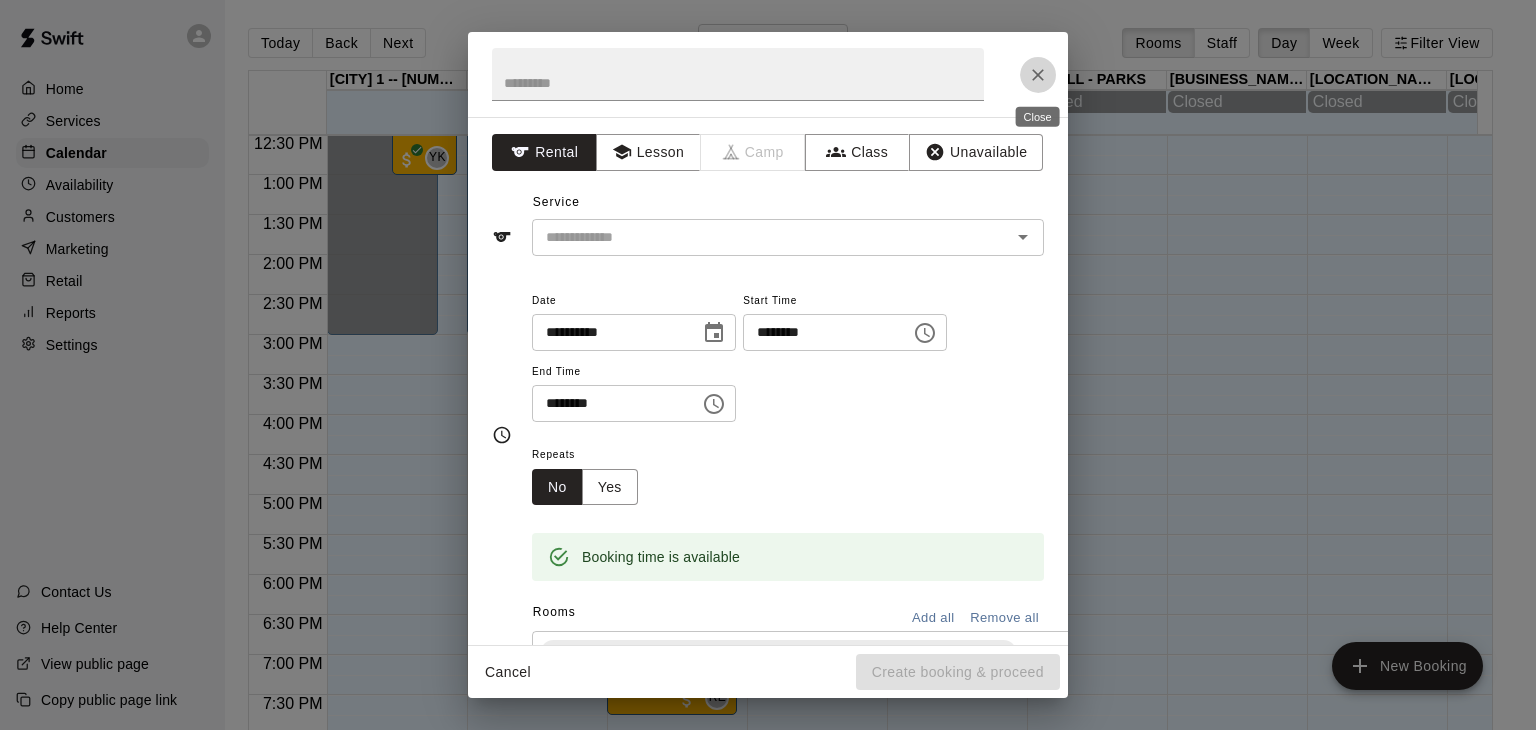 click 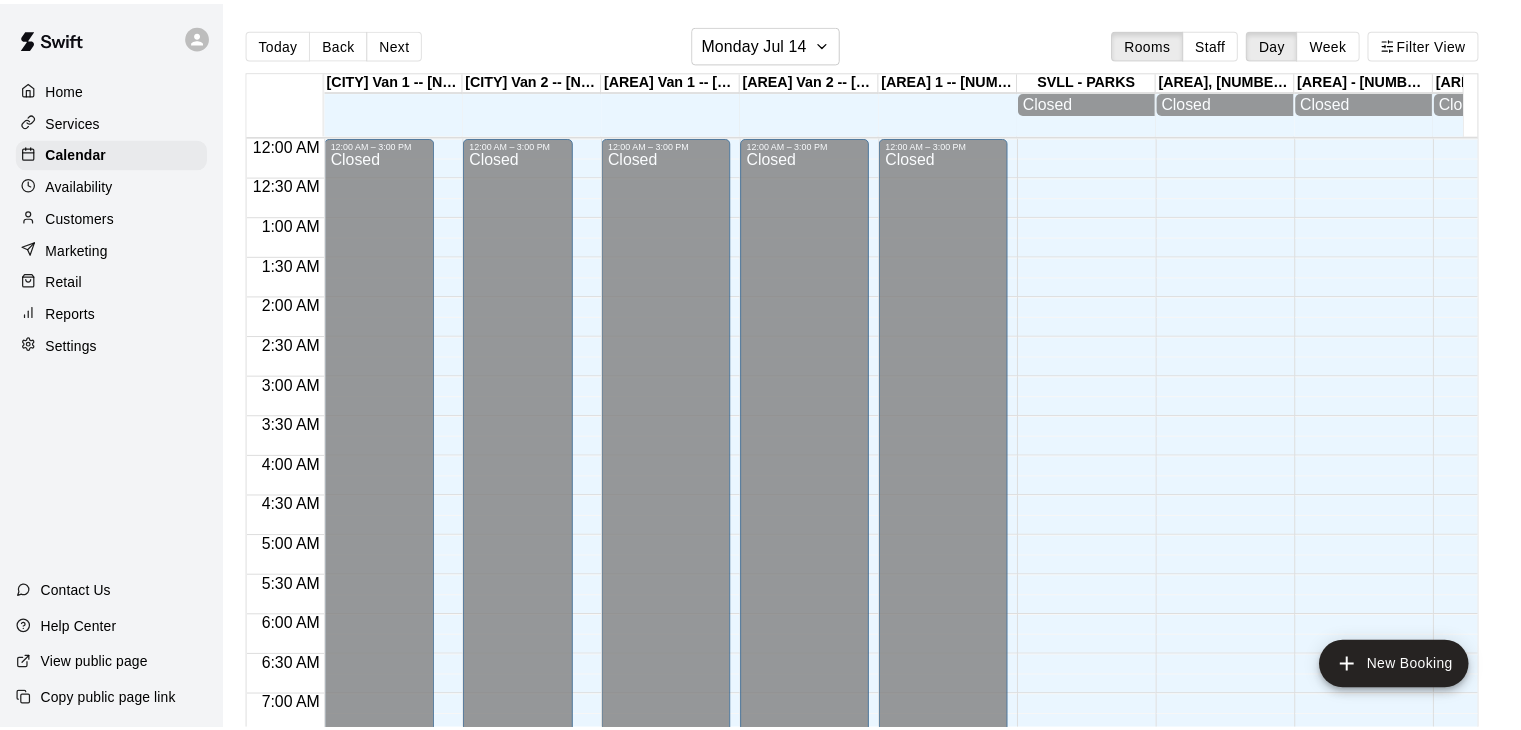 scroll, scrollTop: 0, scrollLeft: 0, axis: both 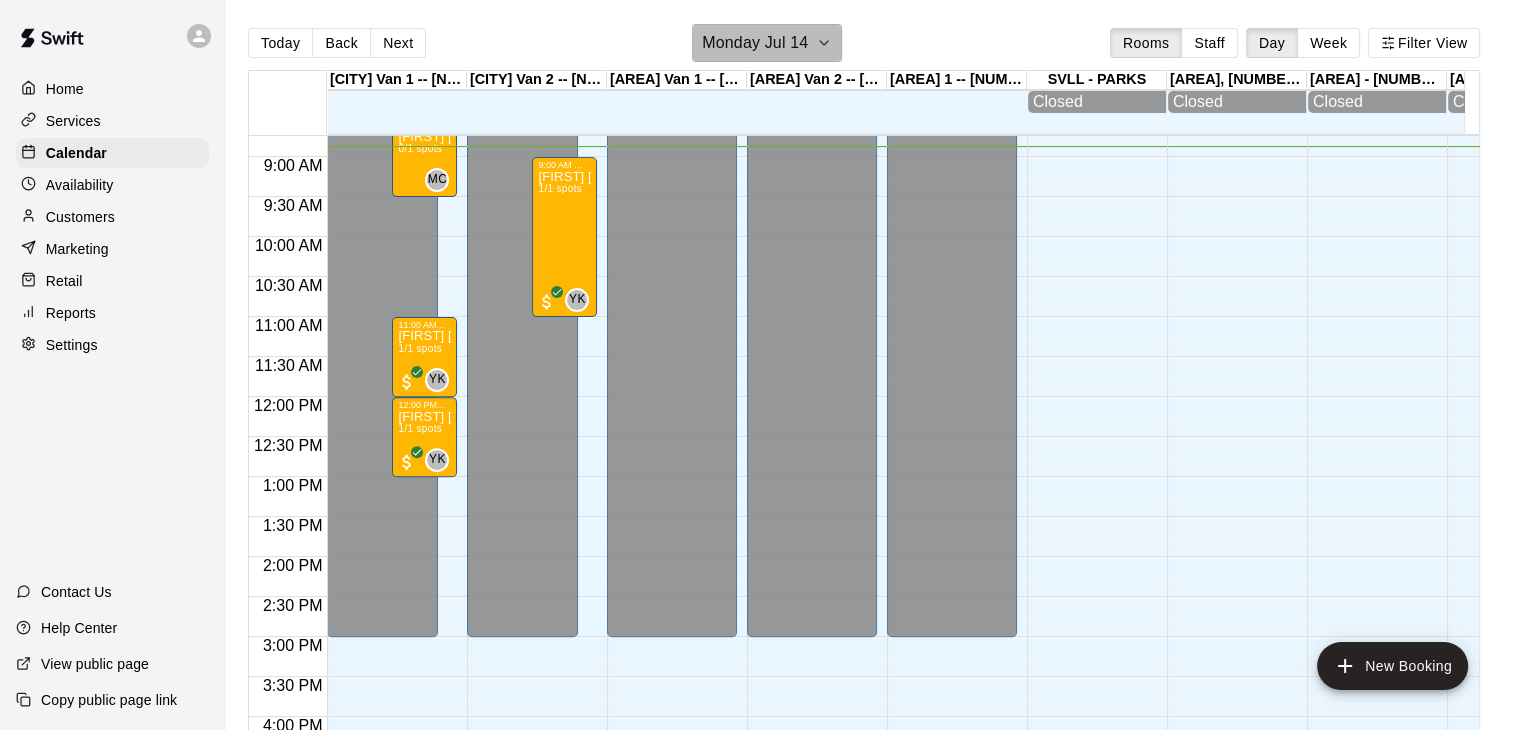 click 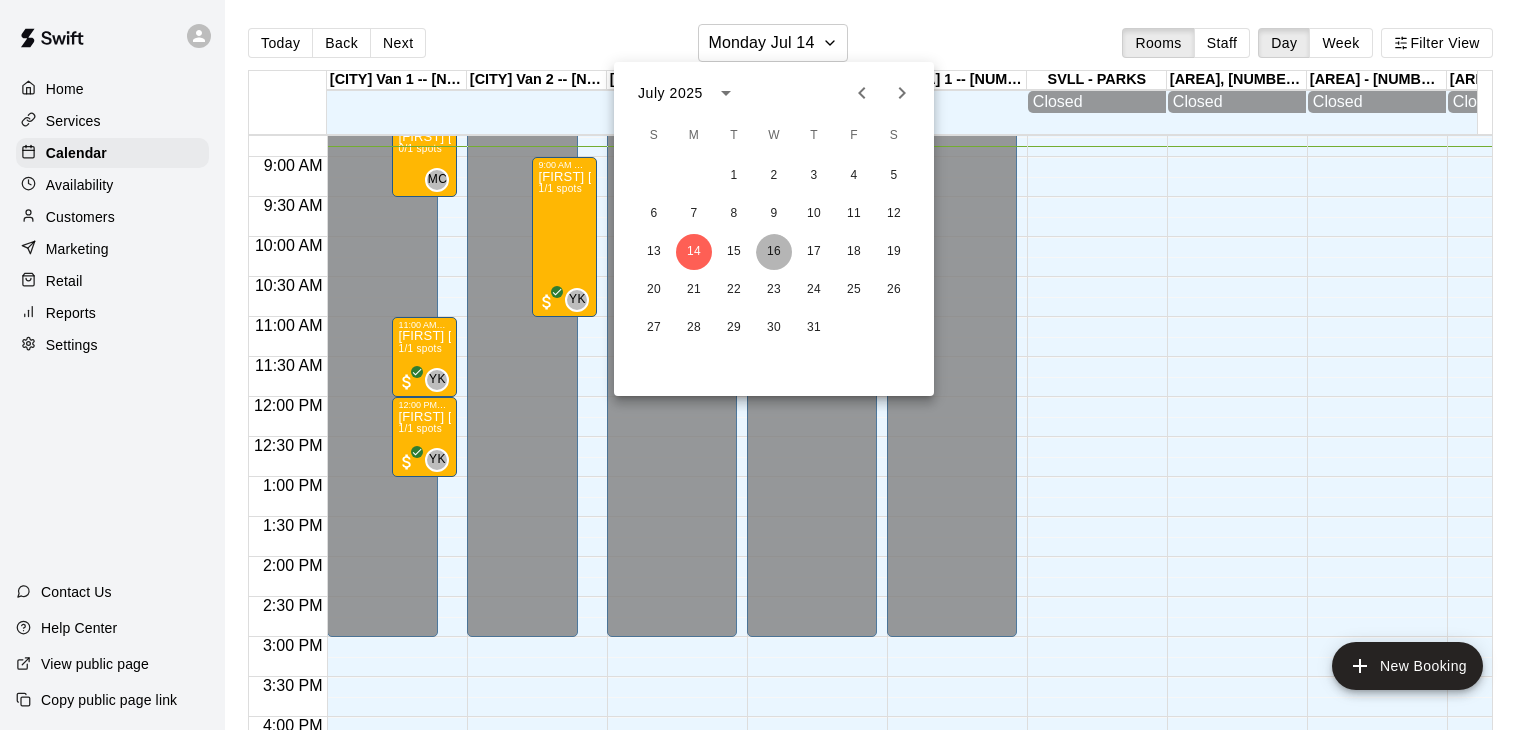 click on "16" at bounding box center [774, 252] 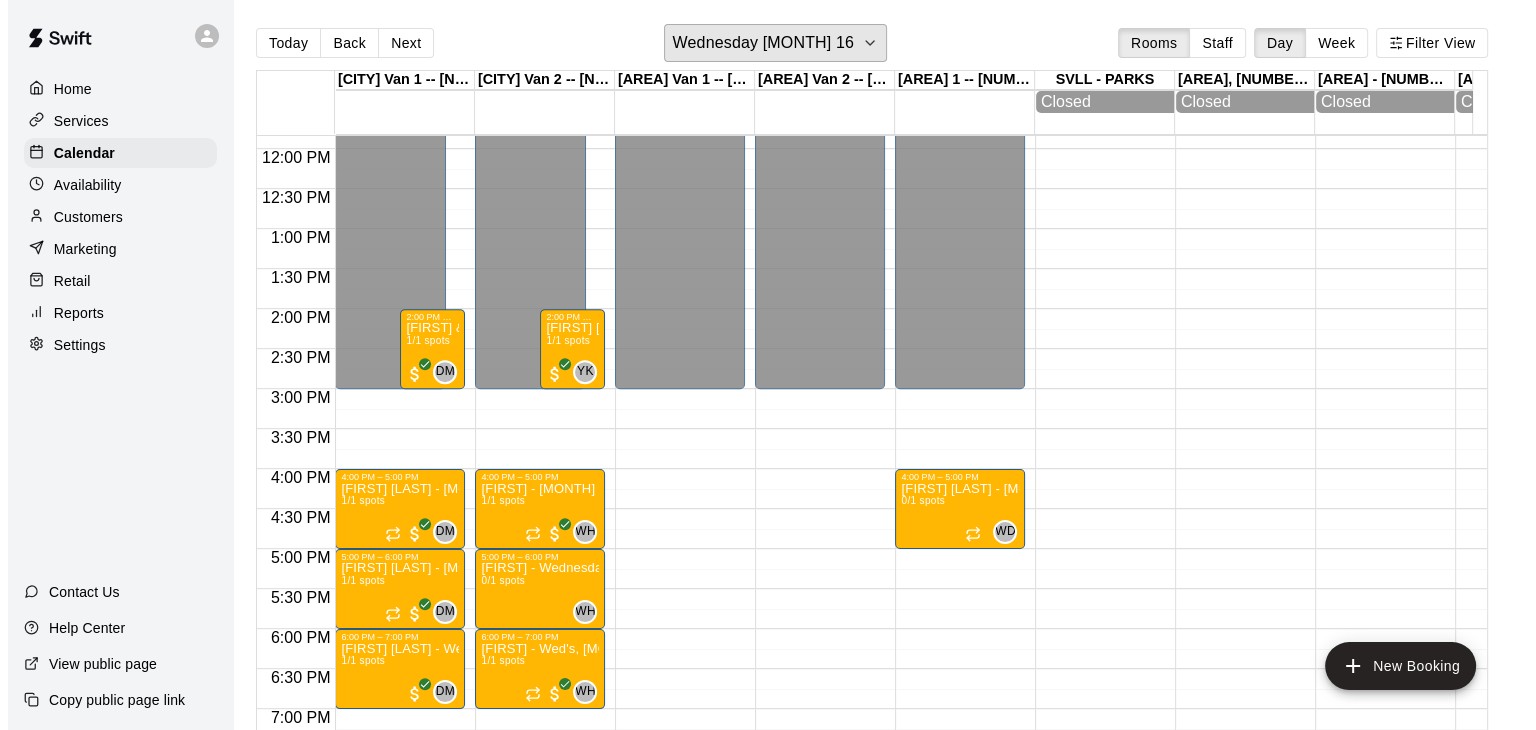 scroll, scrollTop: 958, scrollLeft: 0, axis: vertical 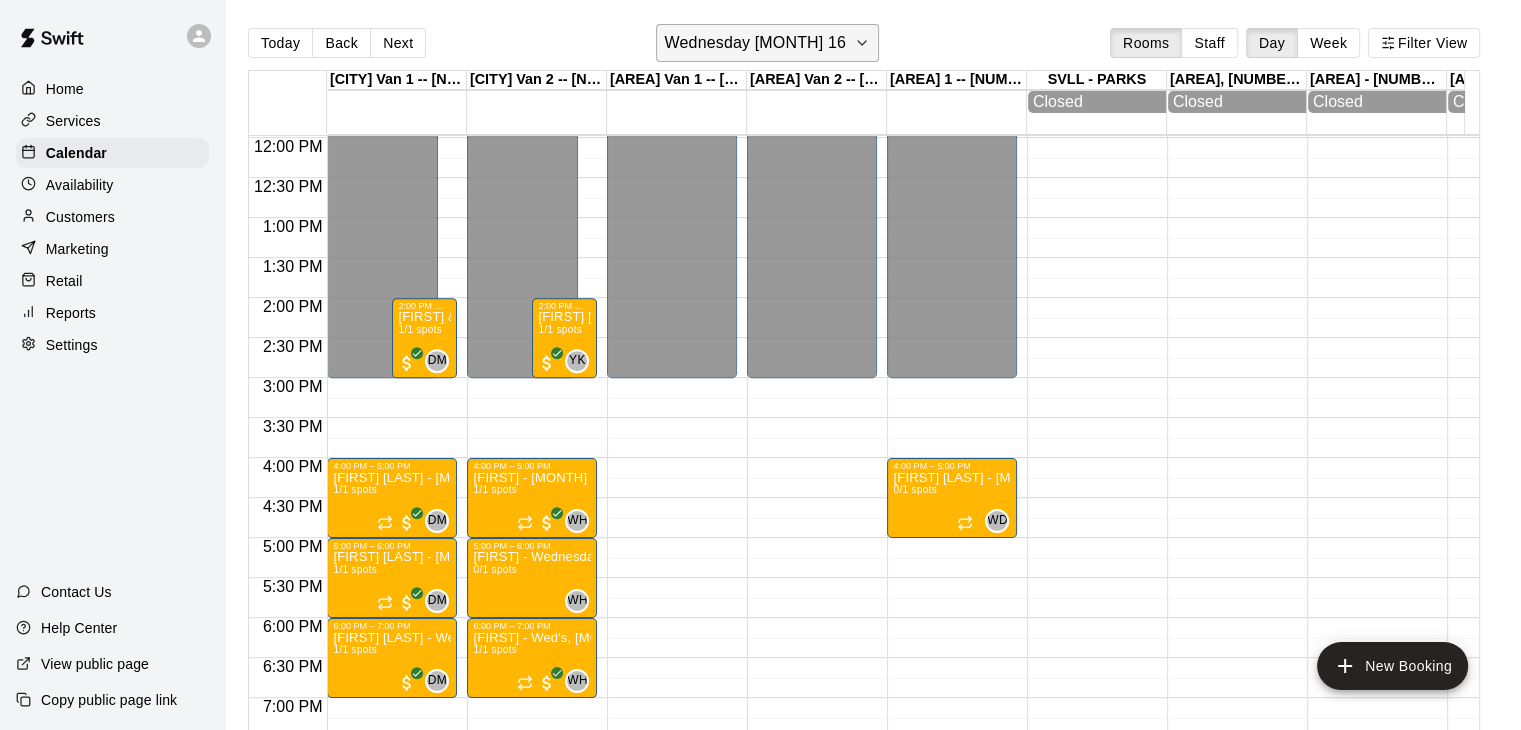 click 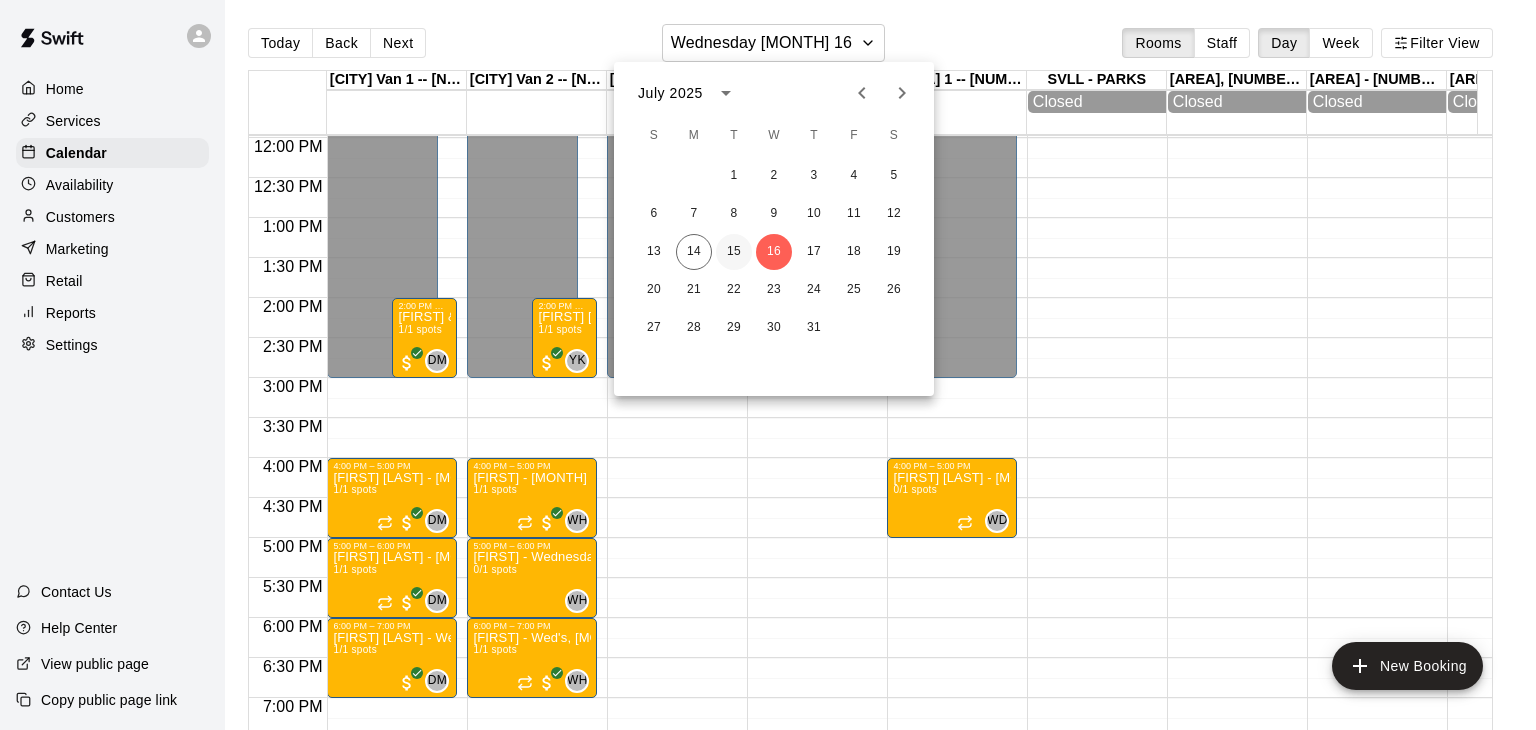 click on "15" at bounding box center (734, 252) 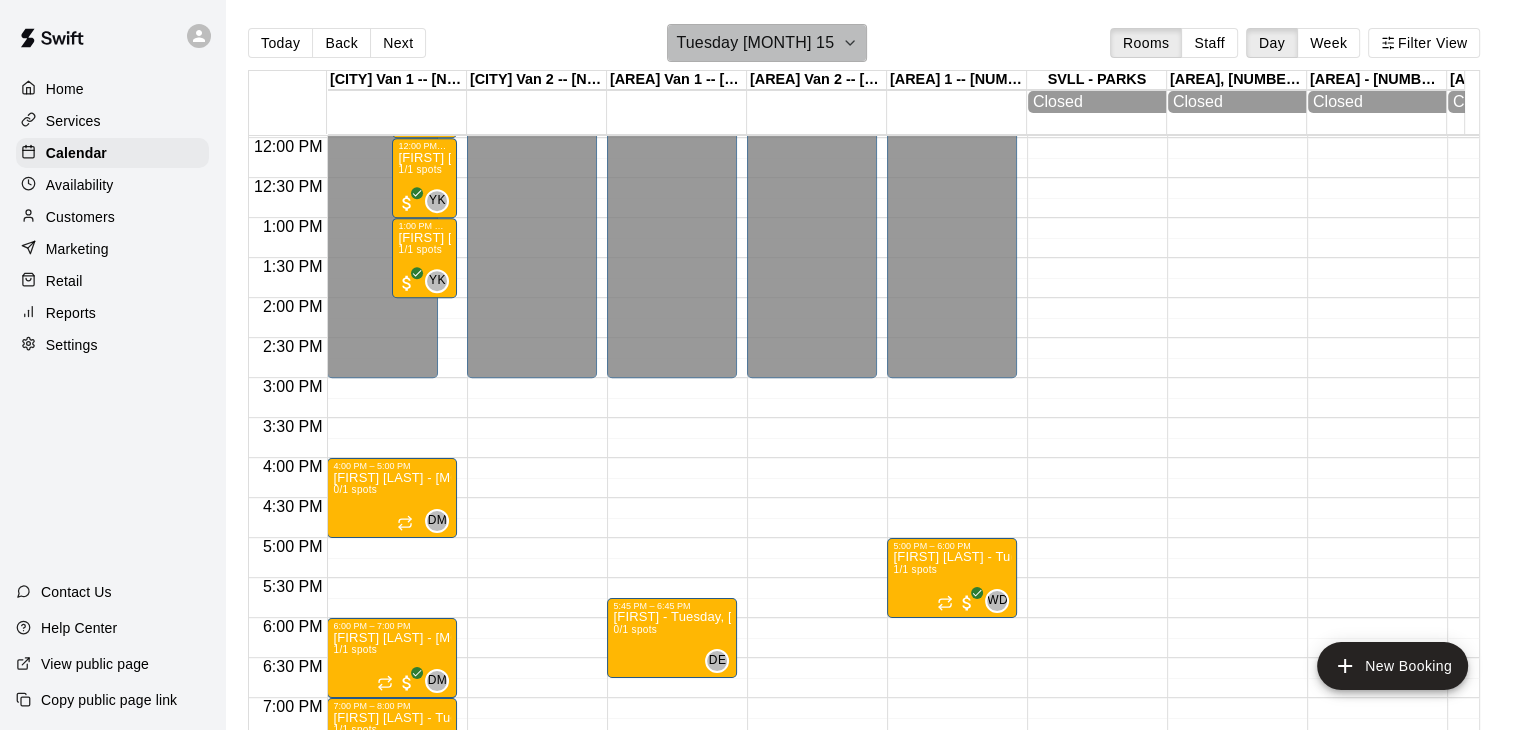 click 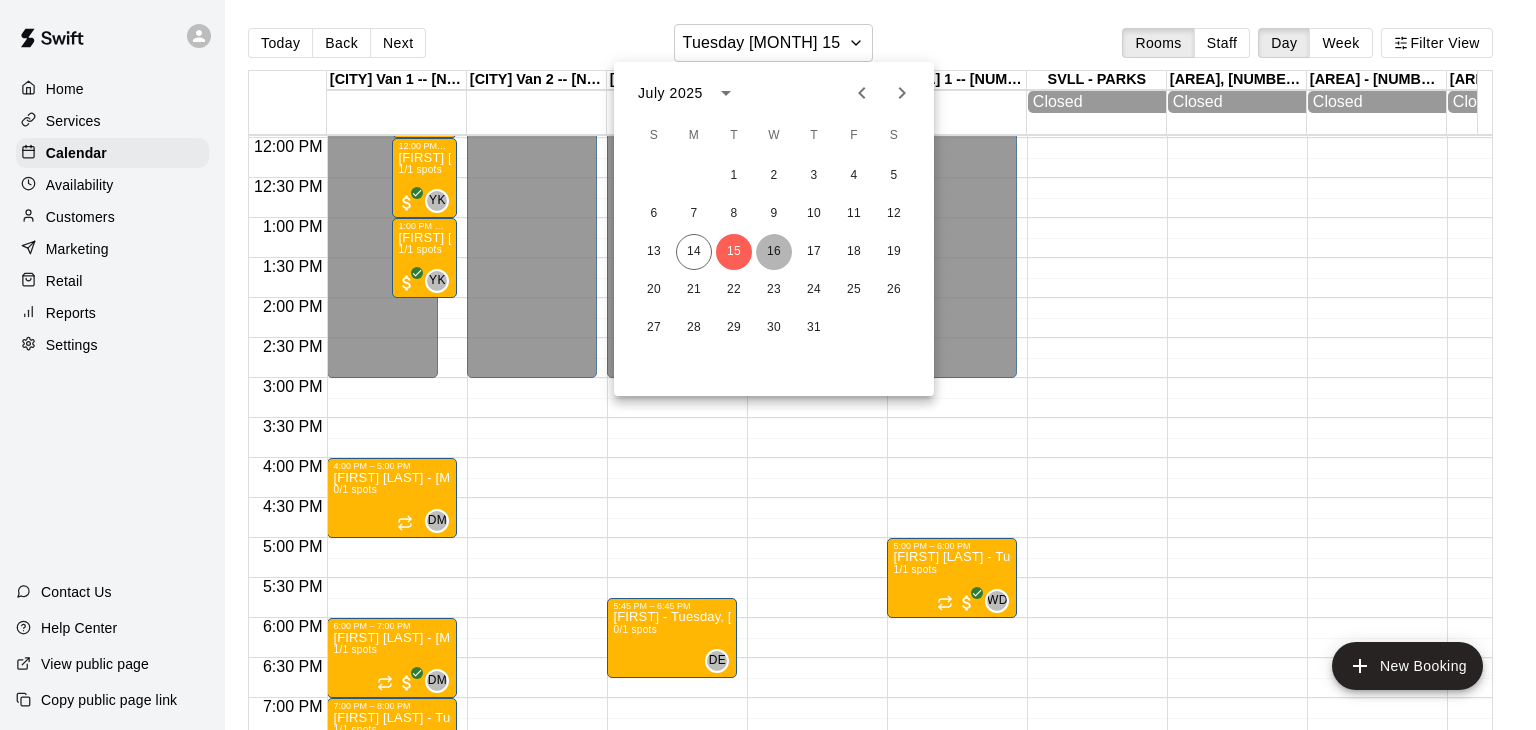 click on "16" at bounding box center [774, 252] 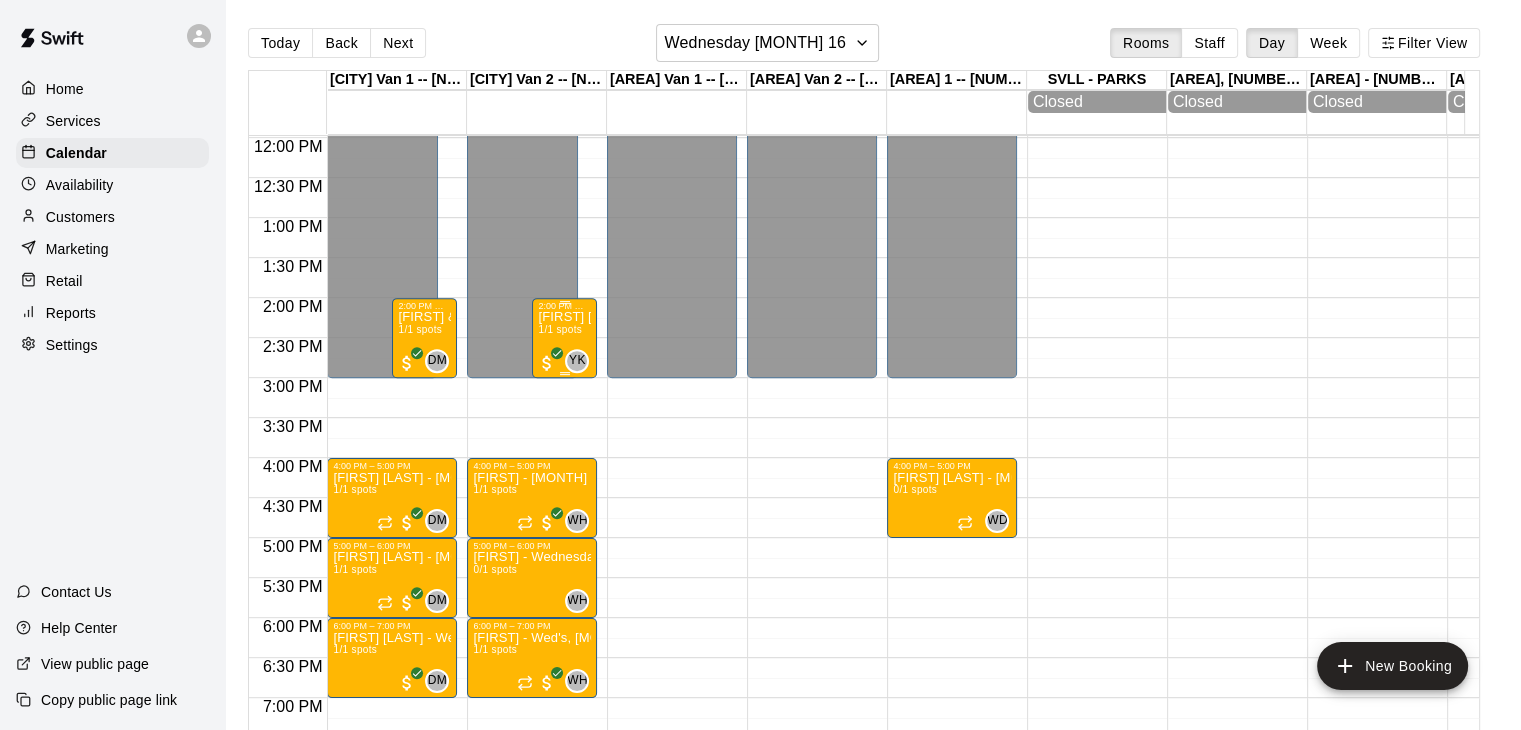 click on "[FIRST] [LAST] - [MONTH] 9, 16 & 23 @ [CITY]" at bounding box center (564, 317) 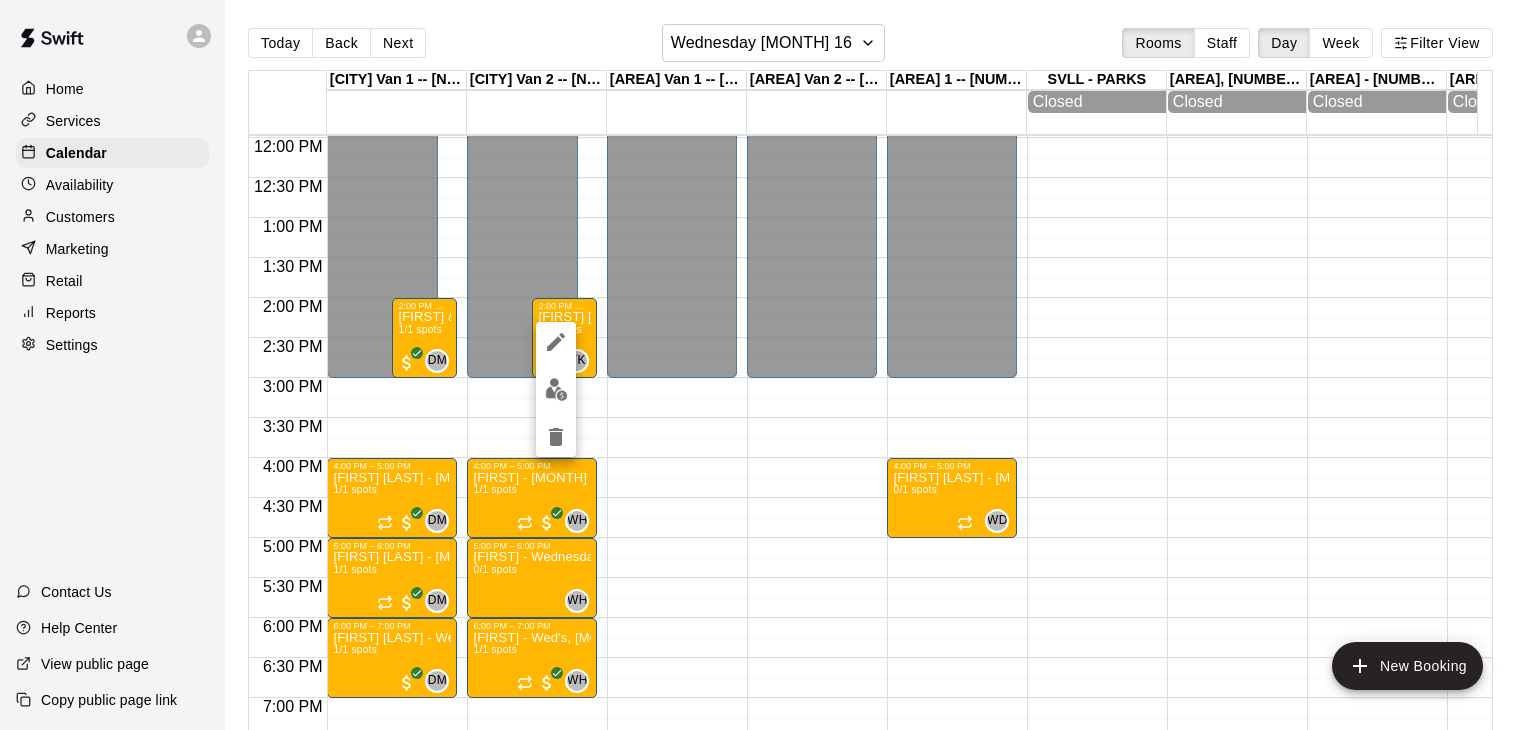 click at bounding box center (768, 365) 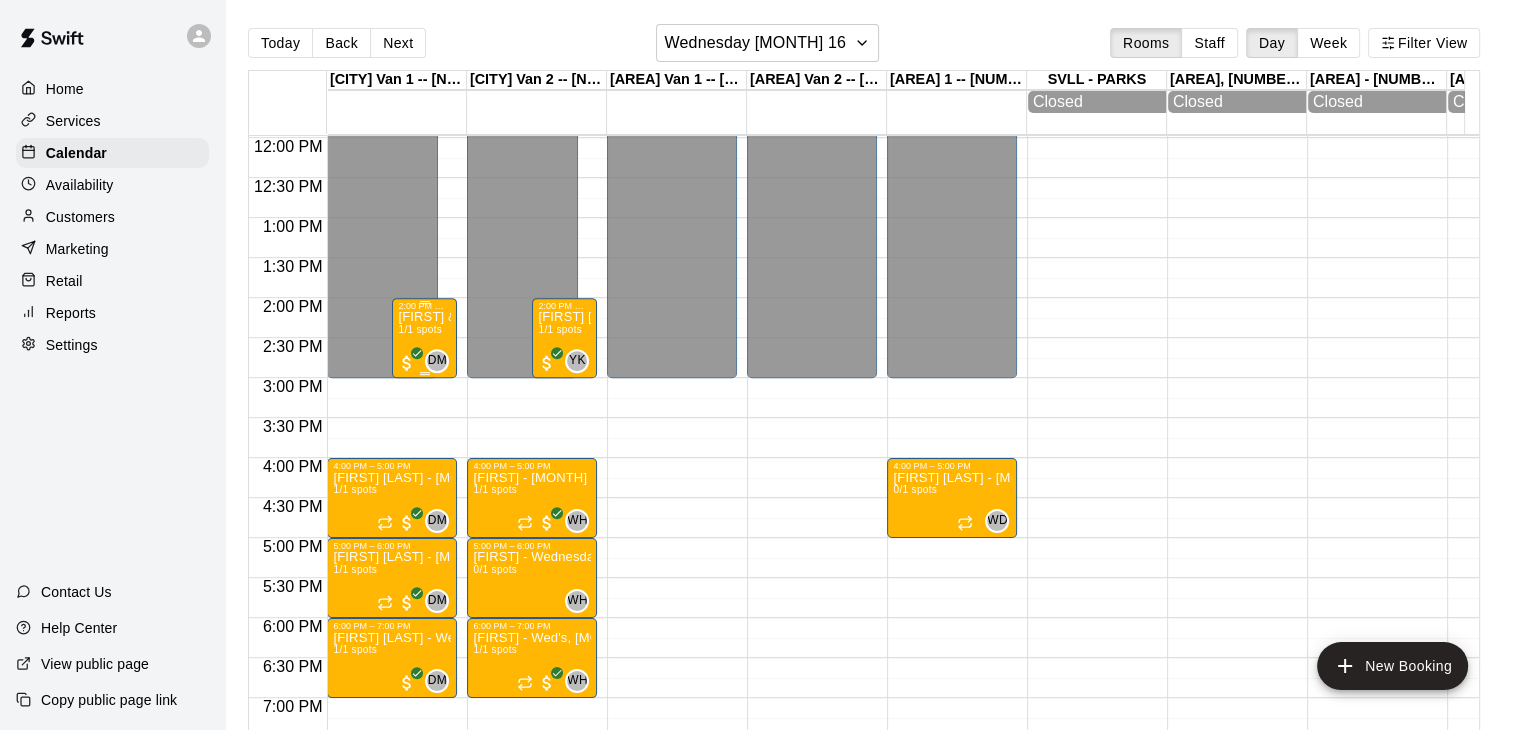click on "[FIRST] & [FIRST] - Wednesday, [MONTH] 16 @ [CITY]" at bounding box center [424, 317] 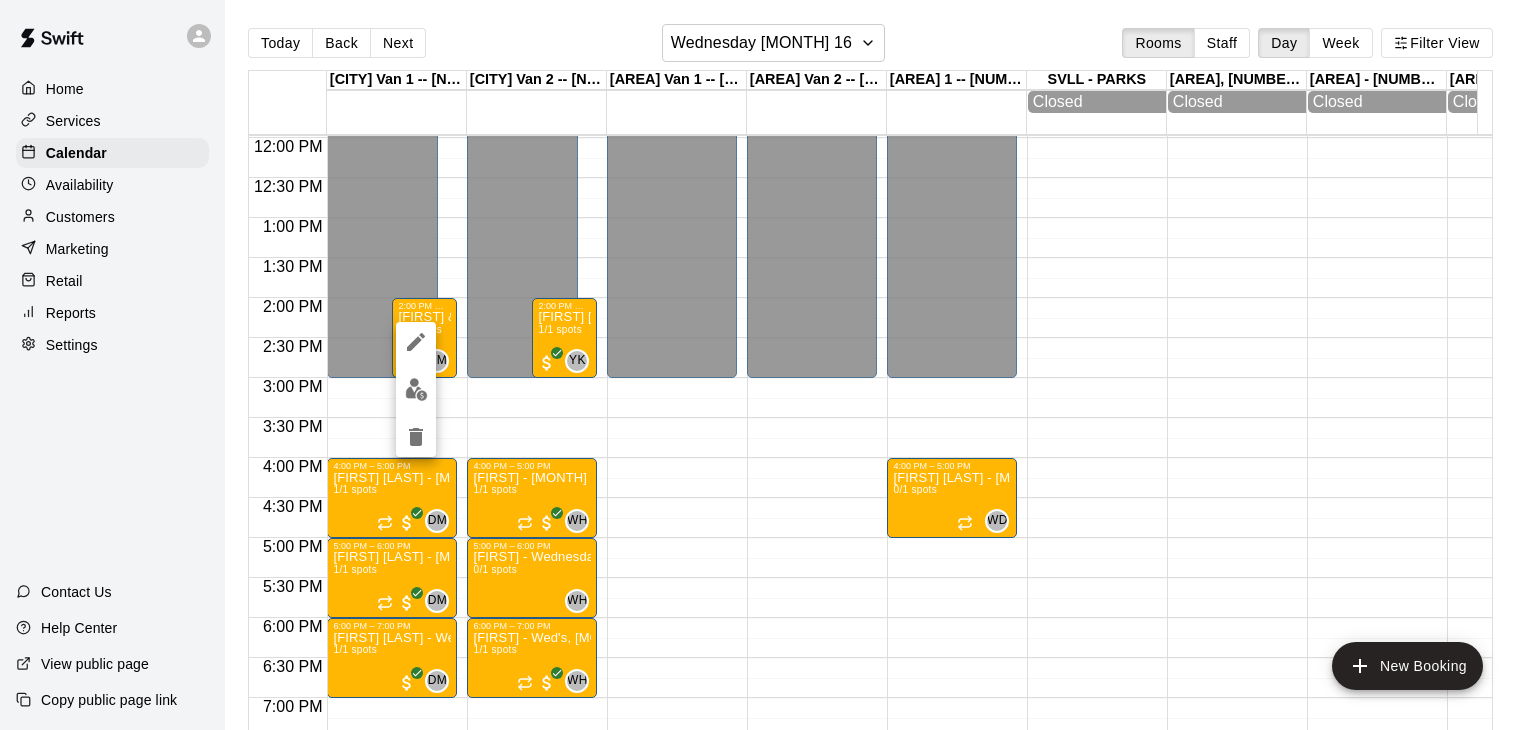 click at bounding box center [768, 365] 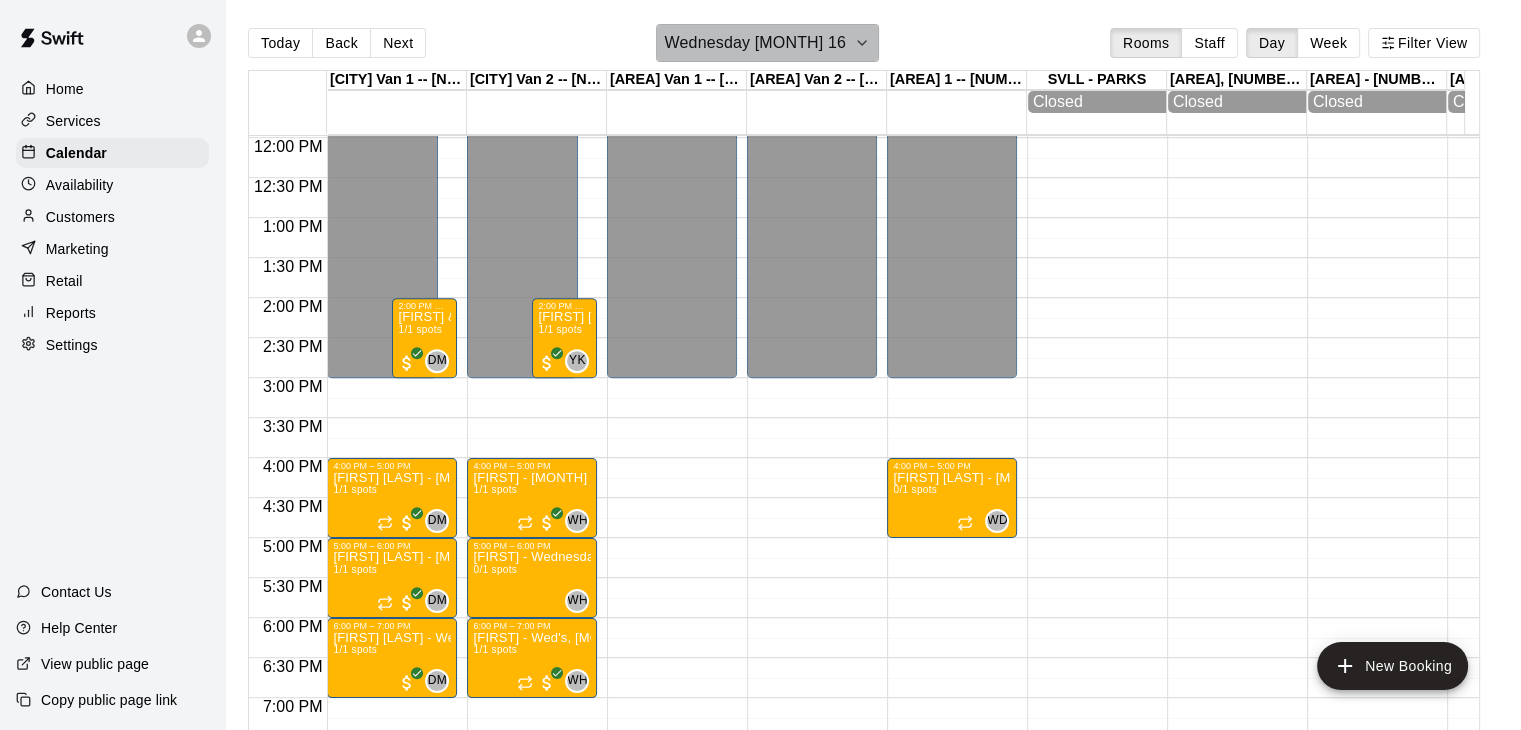 click 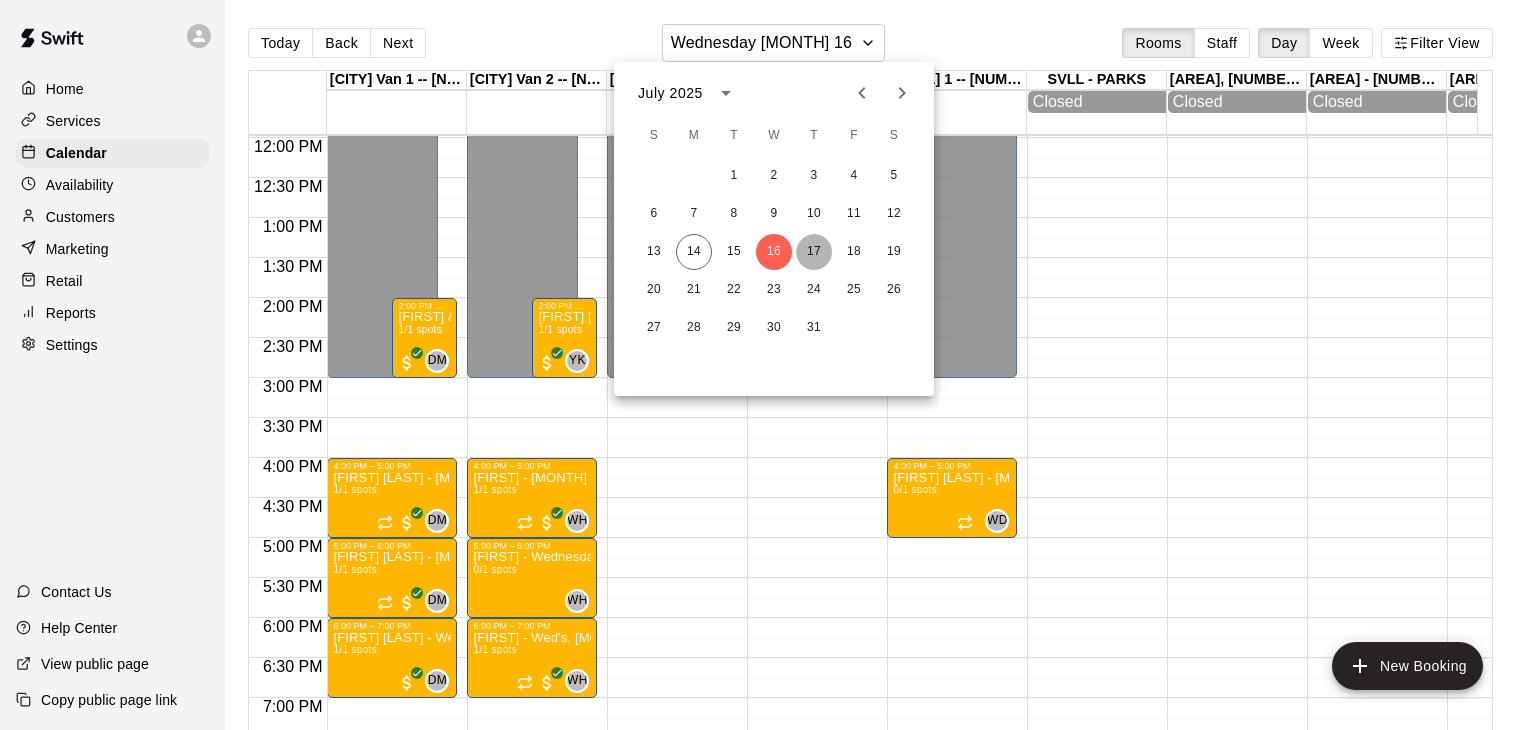 click on "17" at bounding box center [814, 252] 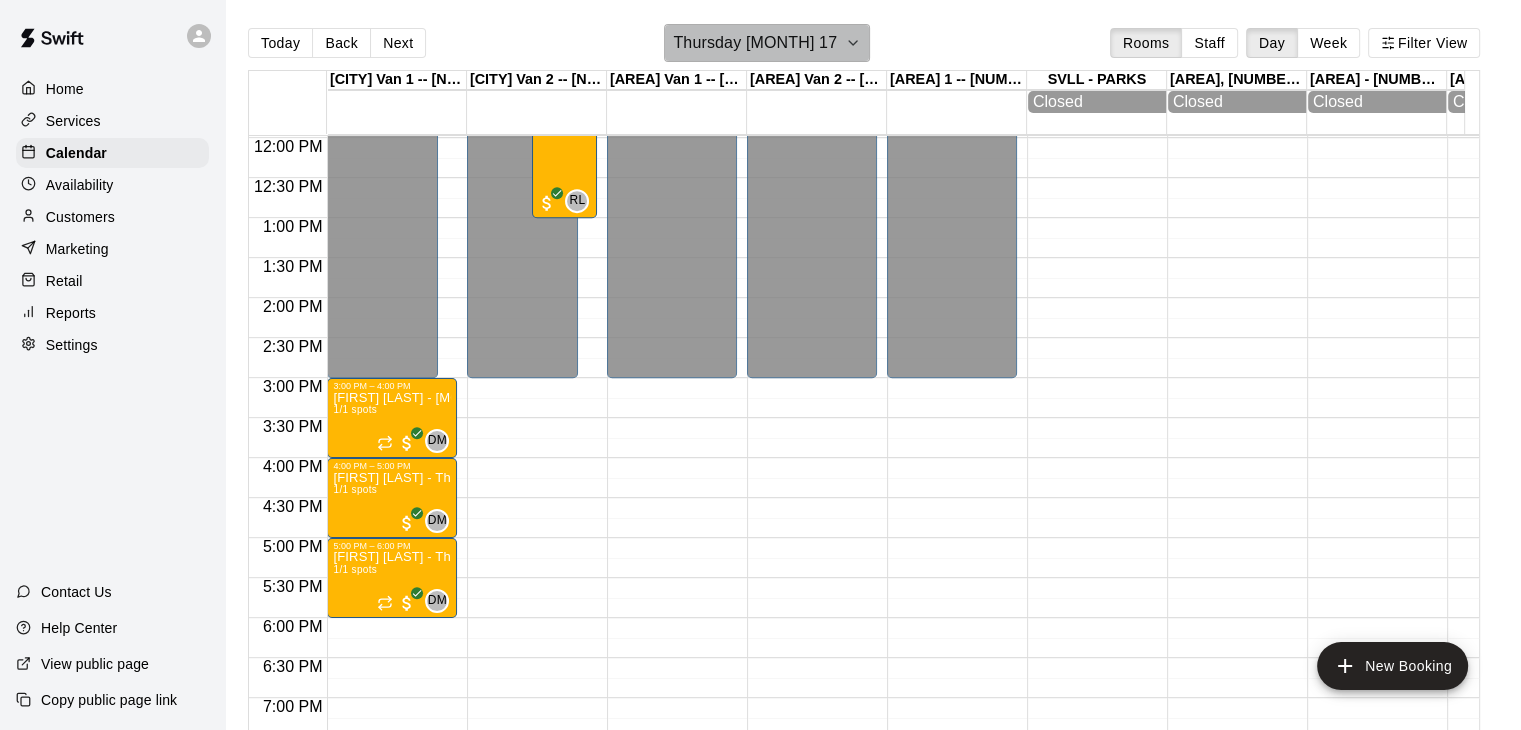 click 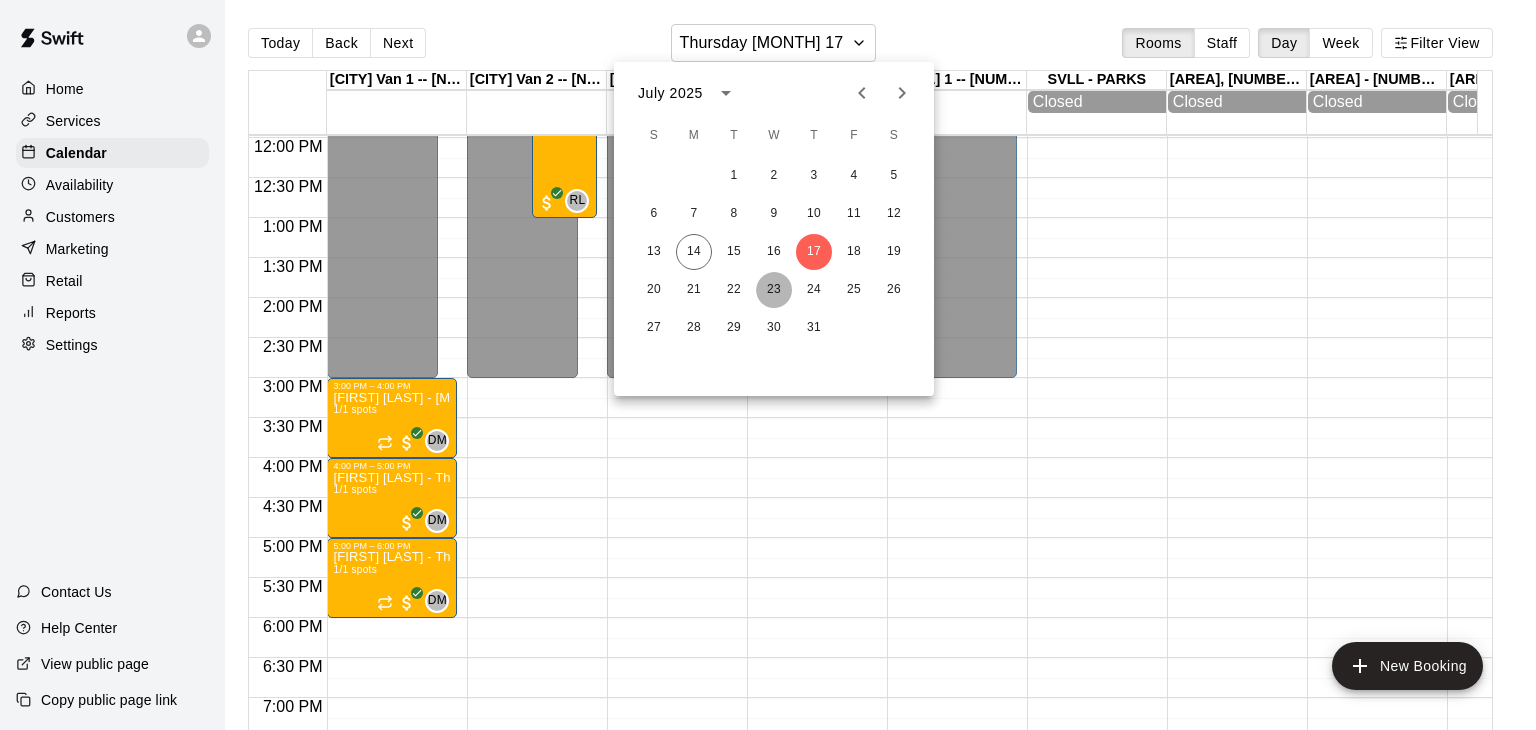 click on "23" at bounding box center (774, 290) 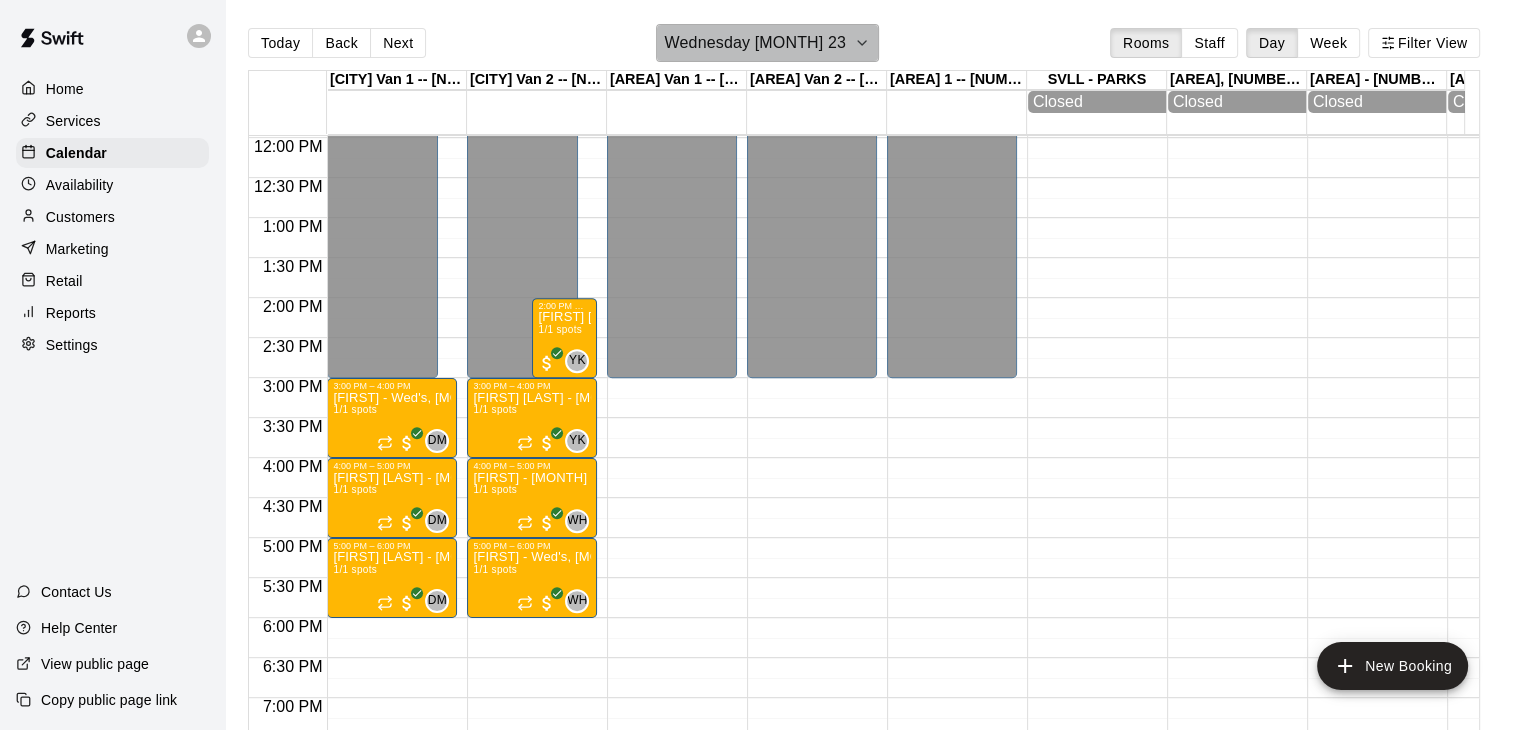 click 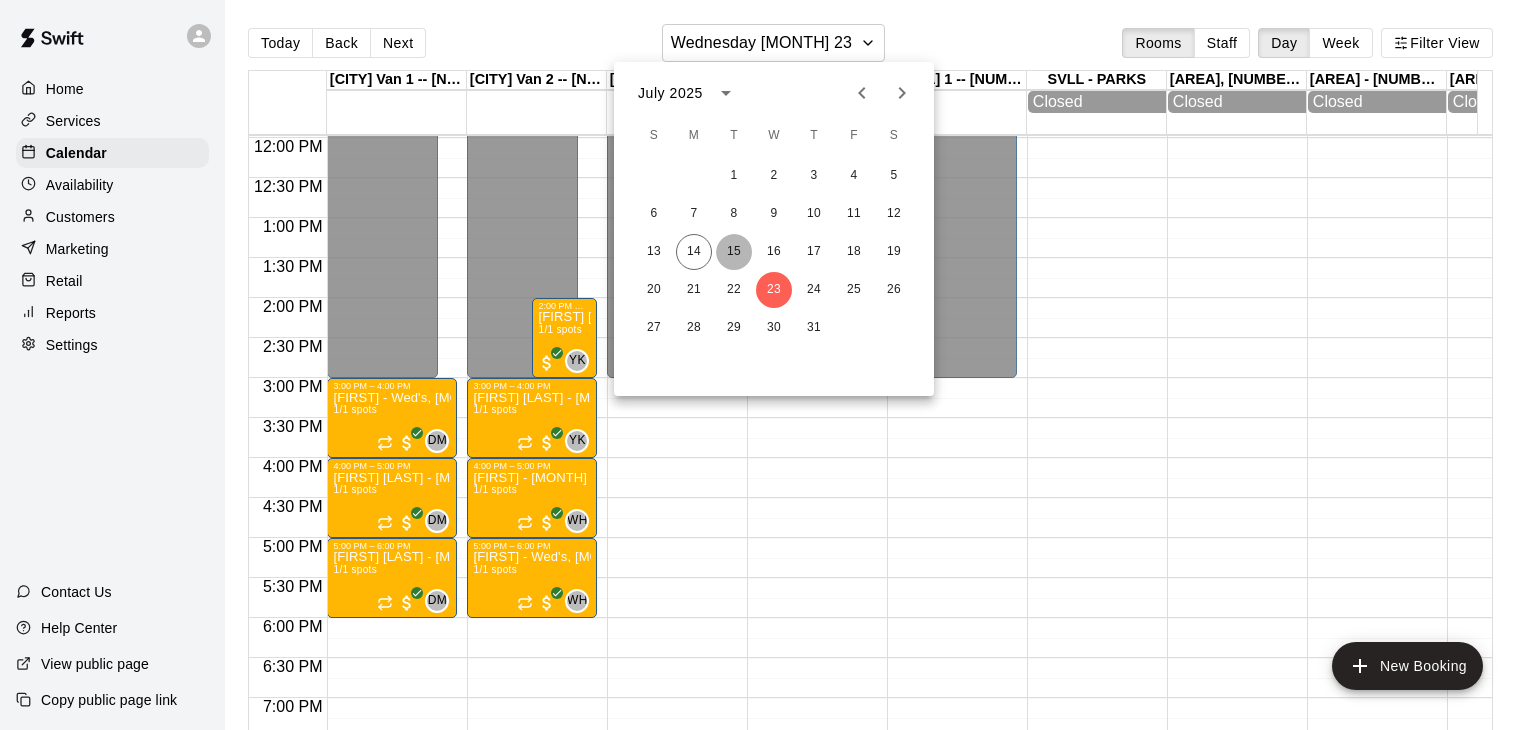 click on "15" at bounding box center (734, 252) 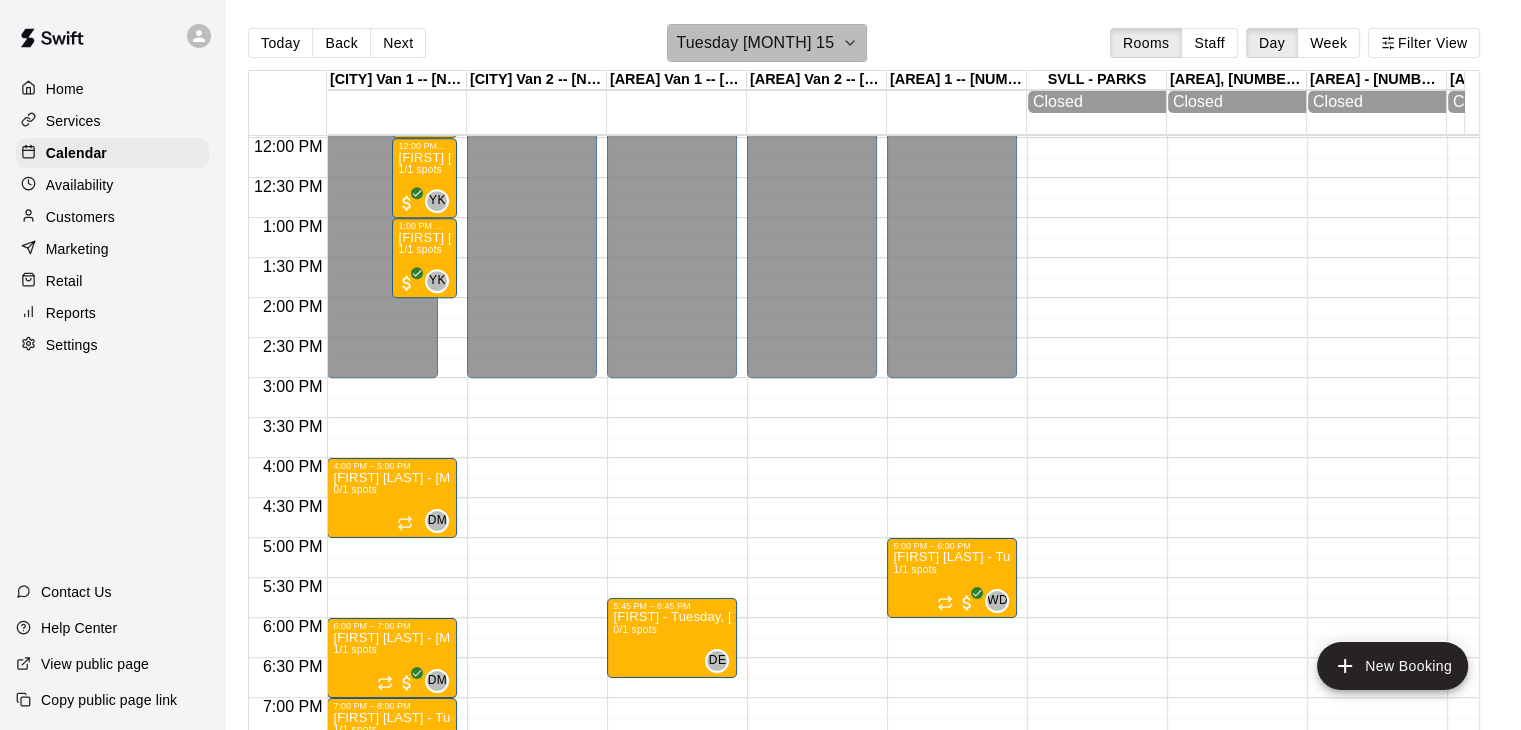 click 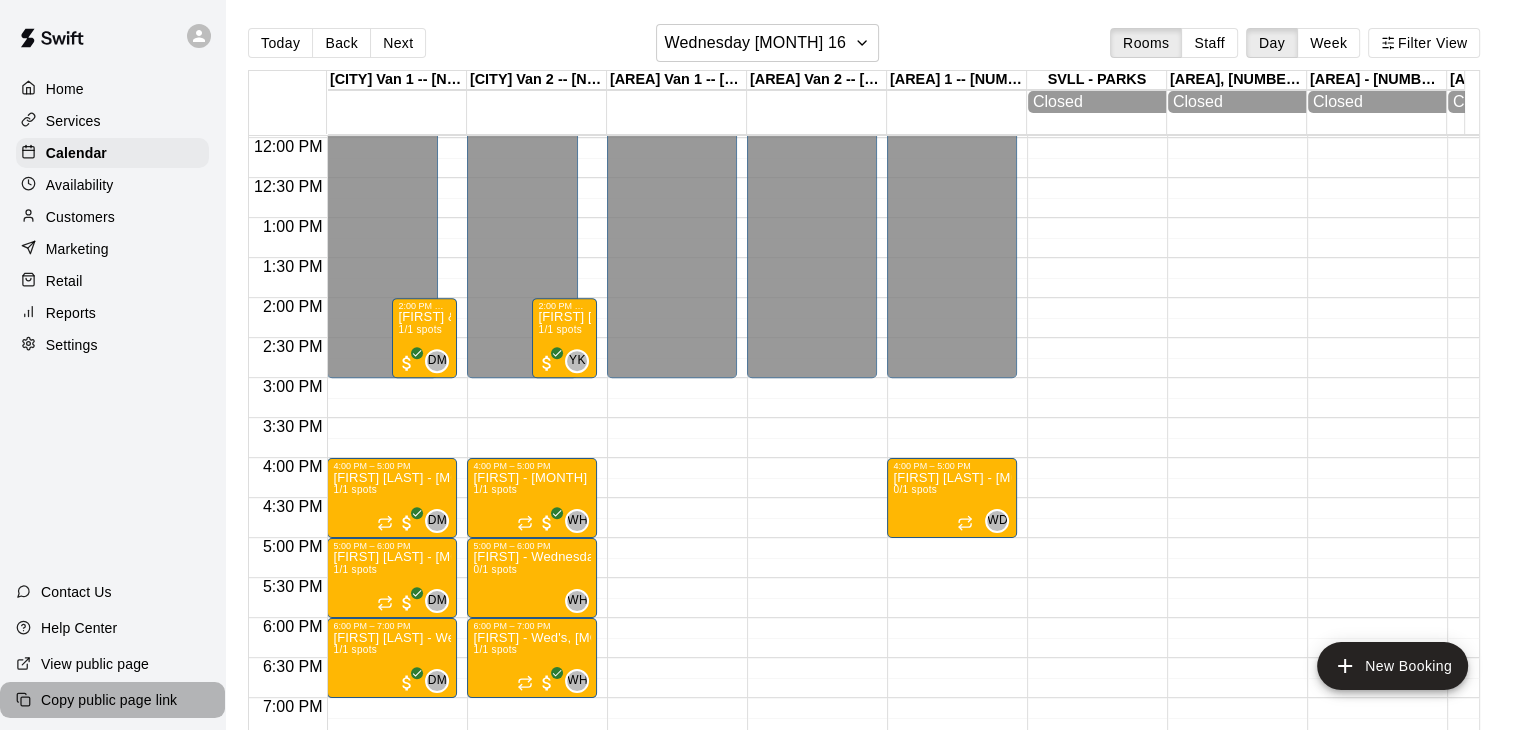 click on "Copy public page link" at bounding box center (109, 700) 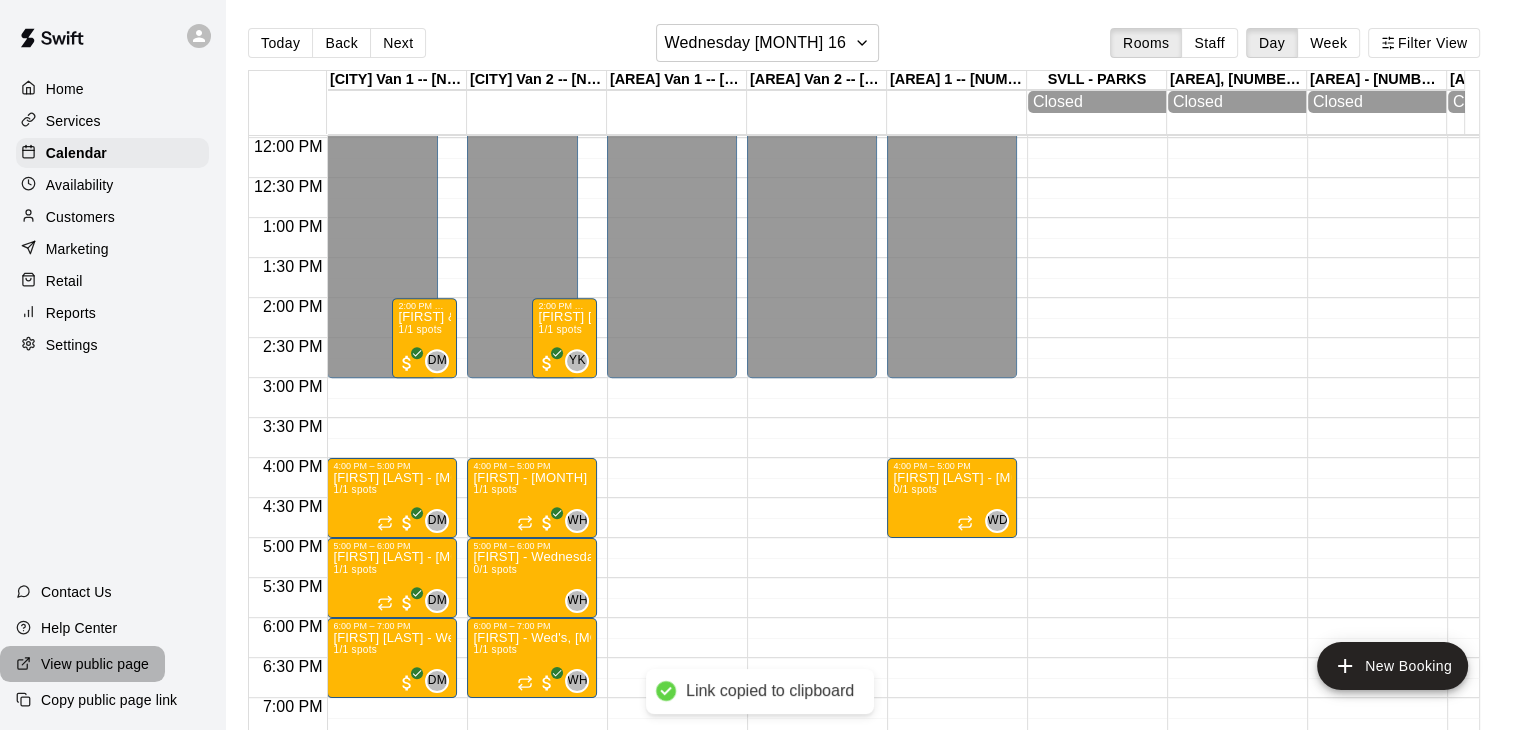click on "View public page" at bounding box center [82, 664] 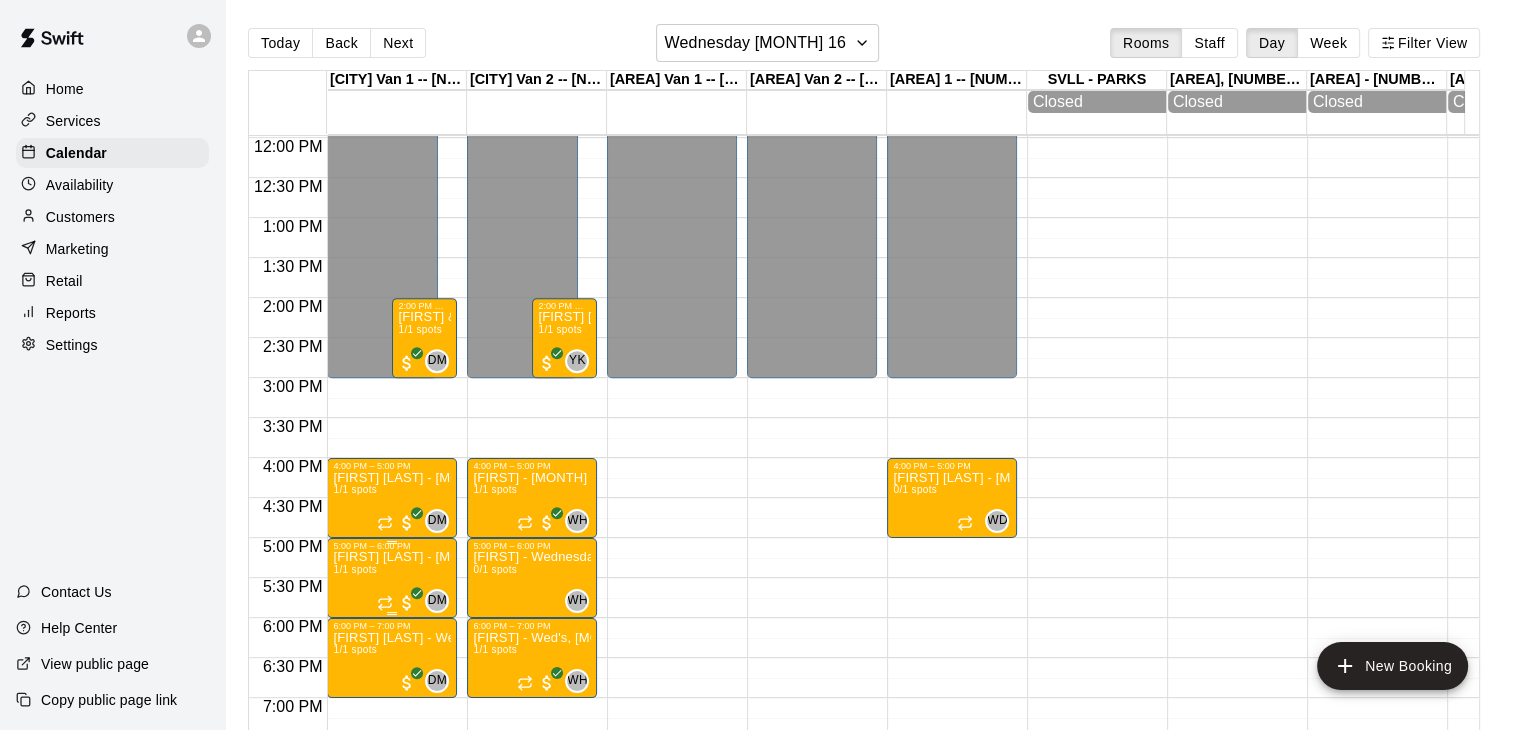 click on "[FIRST] [LAST] - [MONTH] 25-[MONTH] 30 @ [CITY] 0/1 spots" at bounding box center [392, 916] 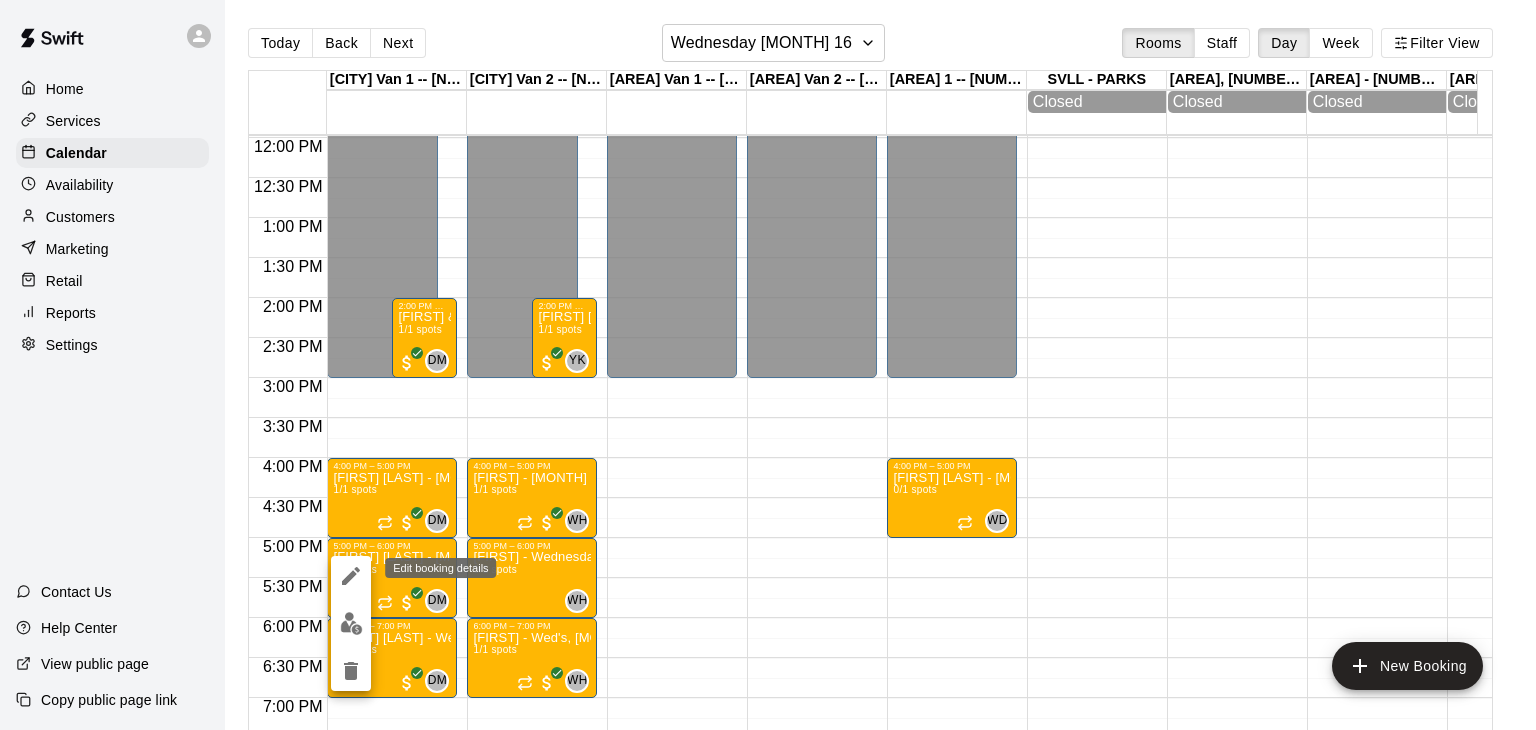 click 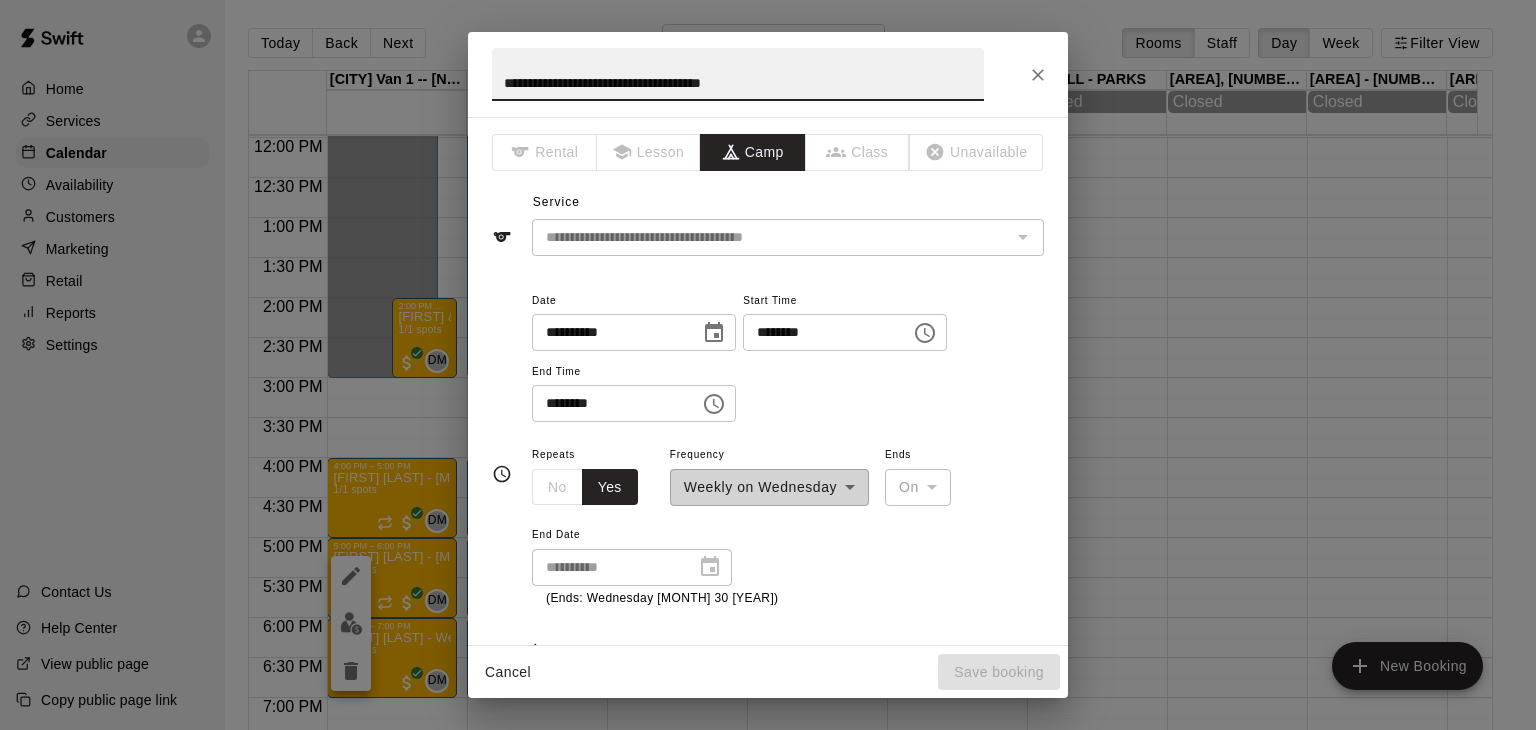 type on "**********" 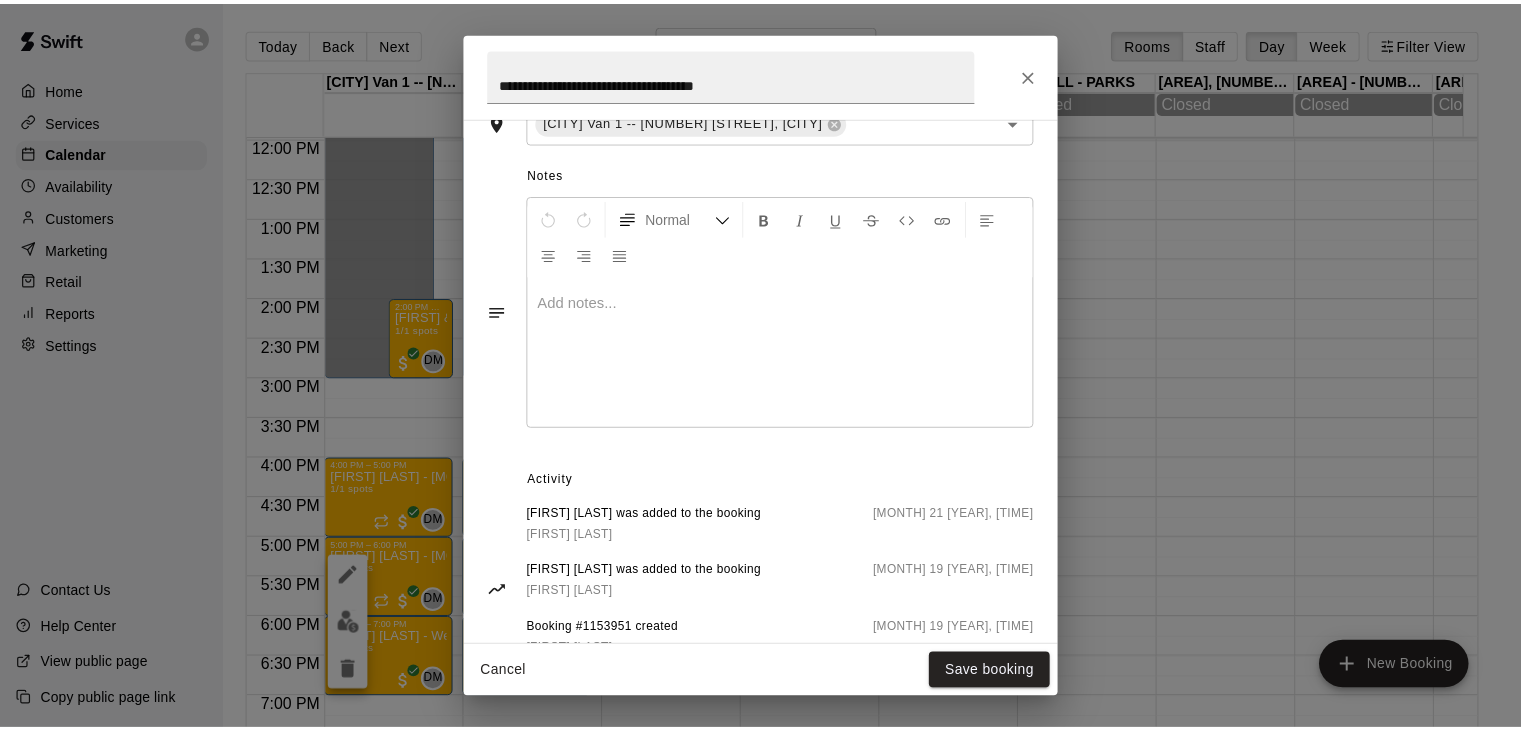 scroll, scrollTop: 655, scrollLeft: 0, axis: vertical 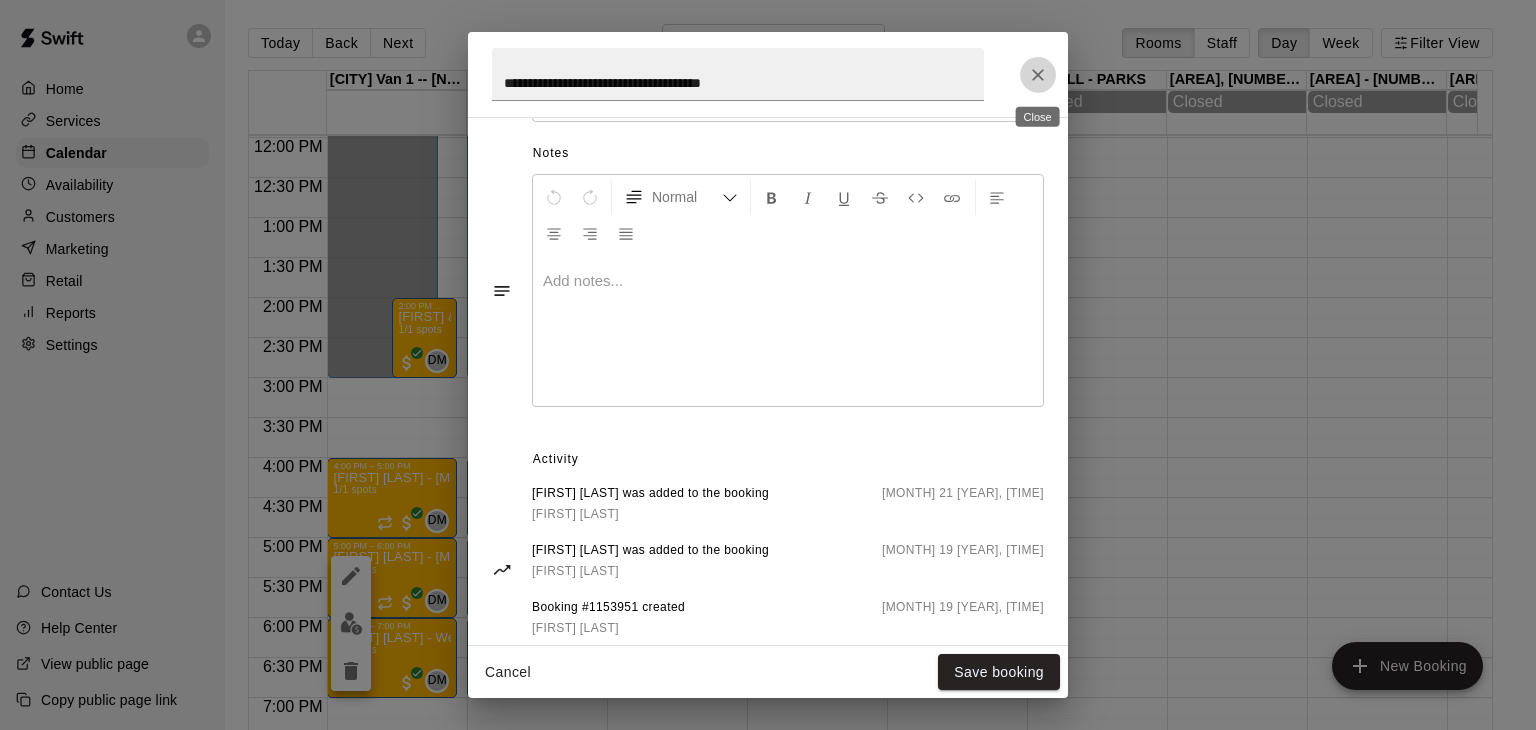 click 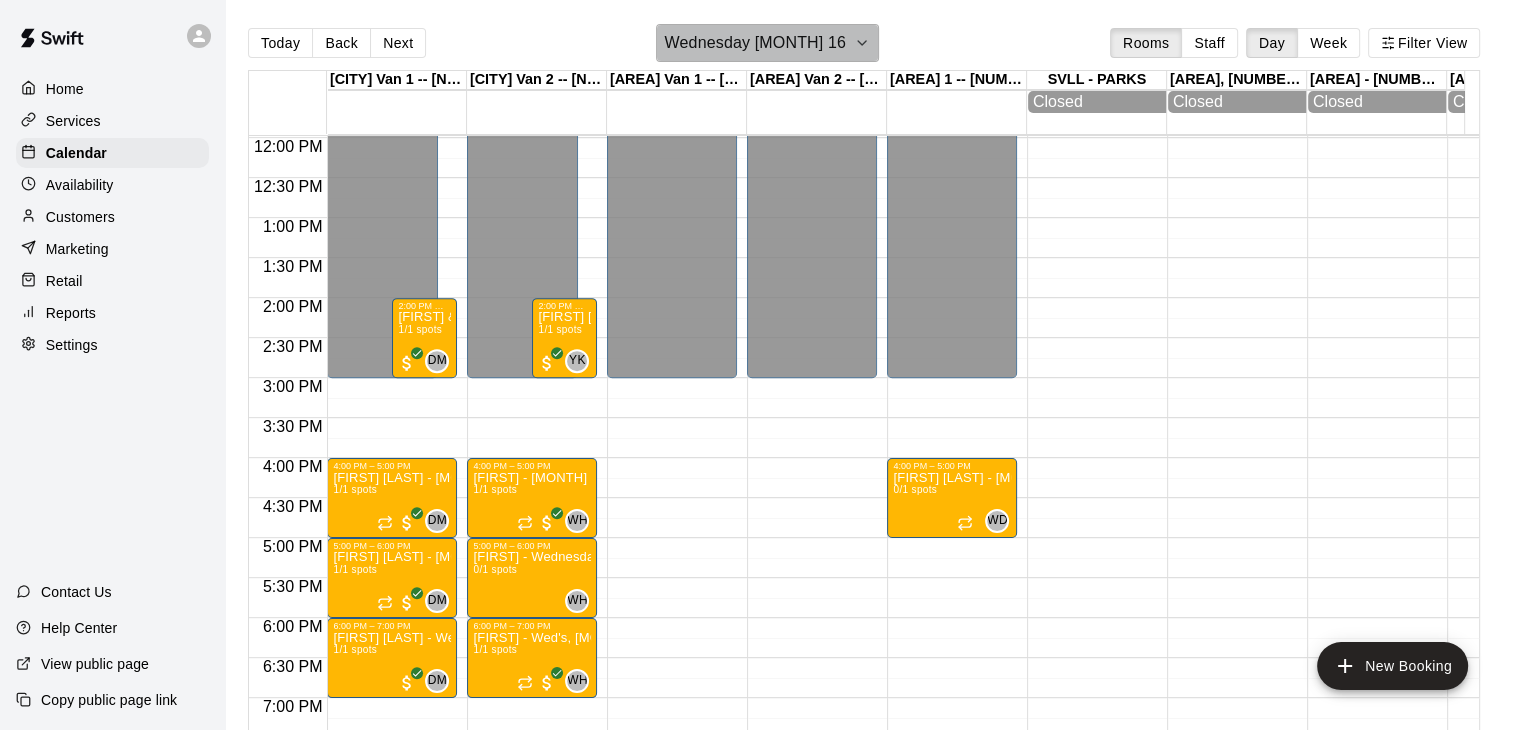 click 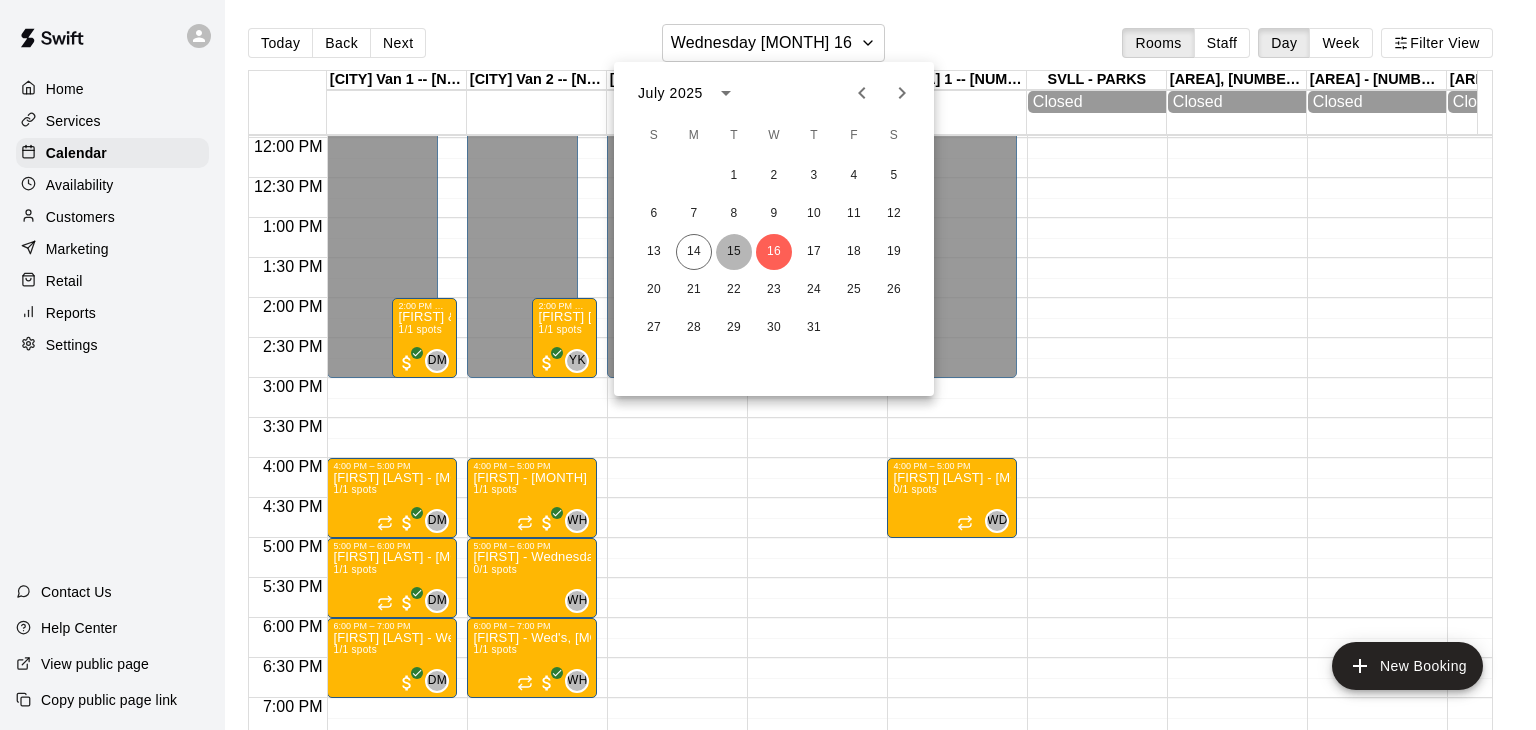 click on "15" at bounding box center [734, 252] 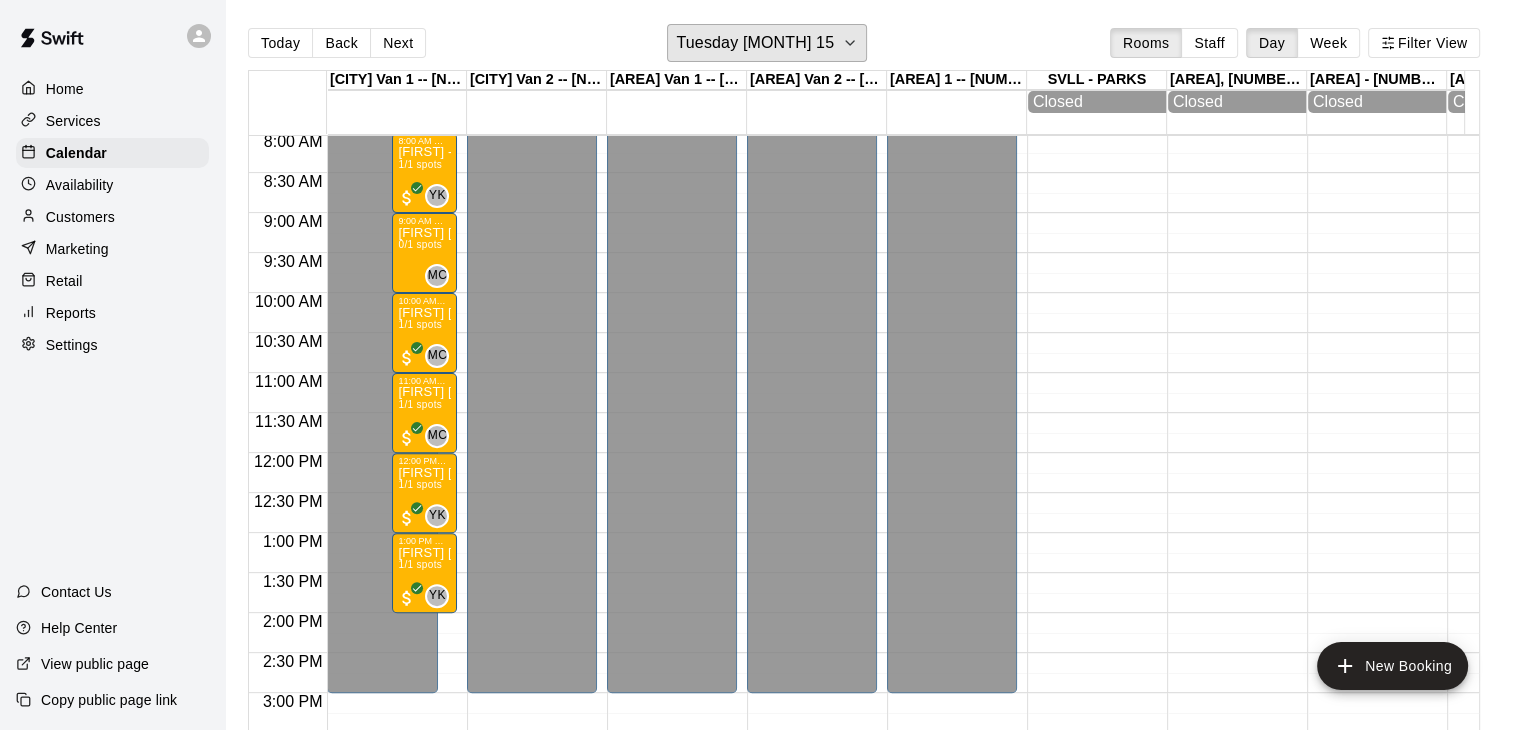 scroll, scrollTop: 645, scrollLeft: 0, axis: vertical 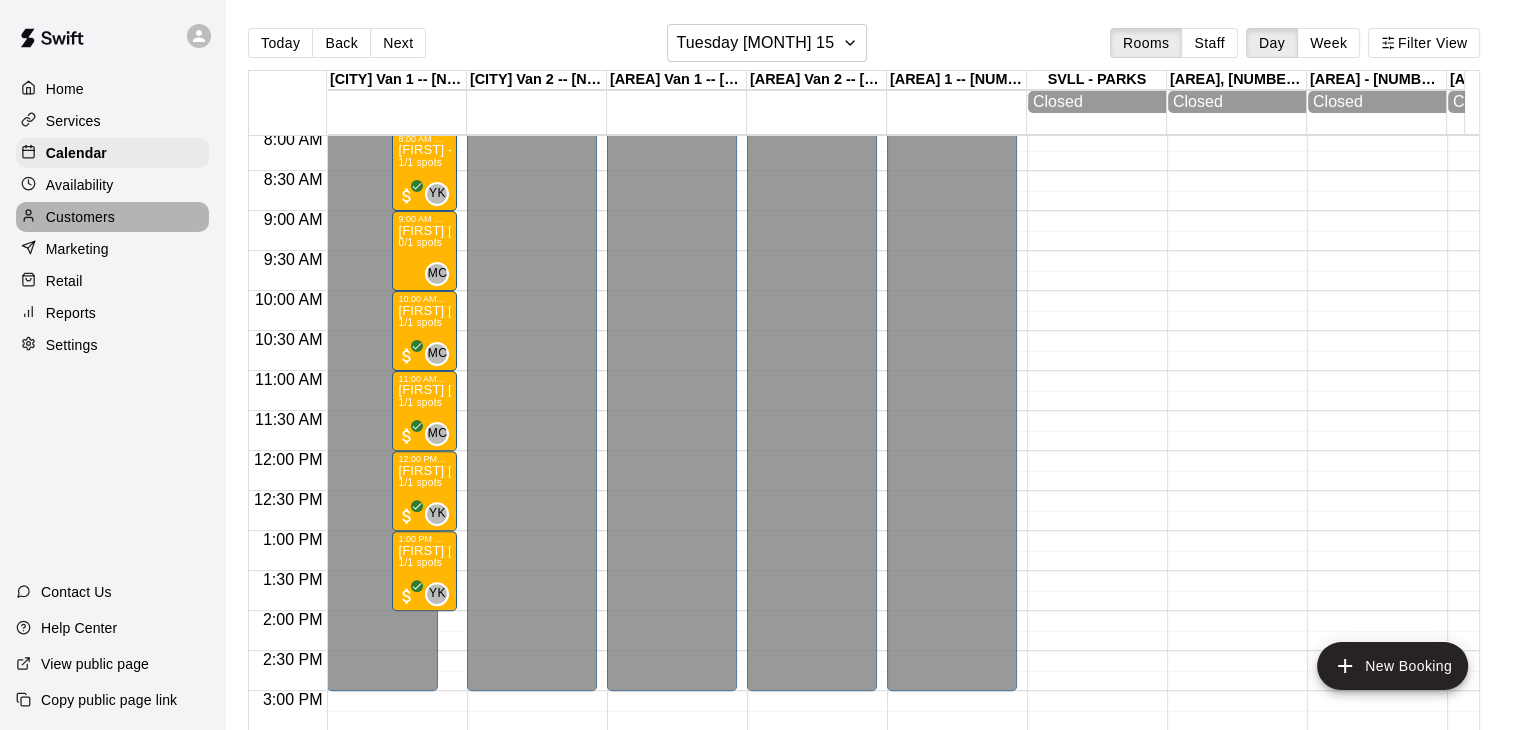 click on "Customers" at bounding box center [80, 217] 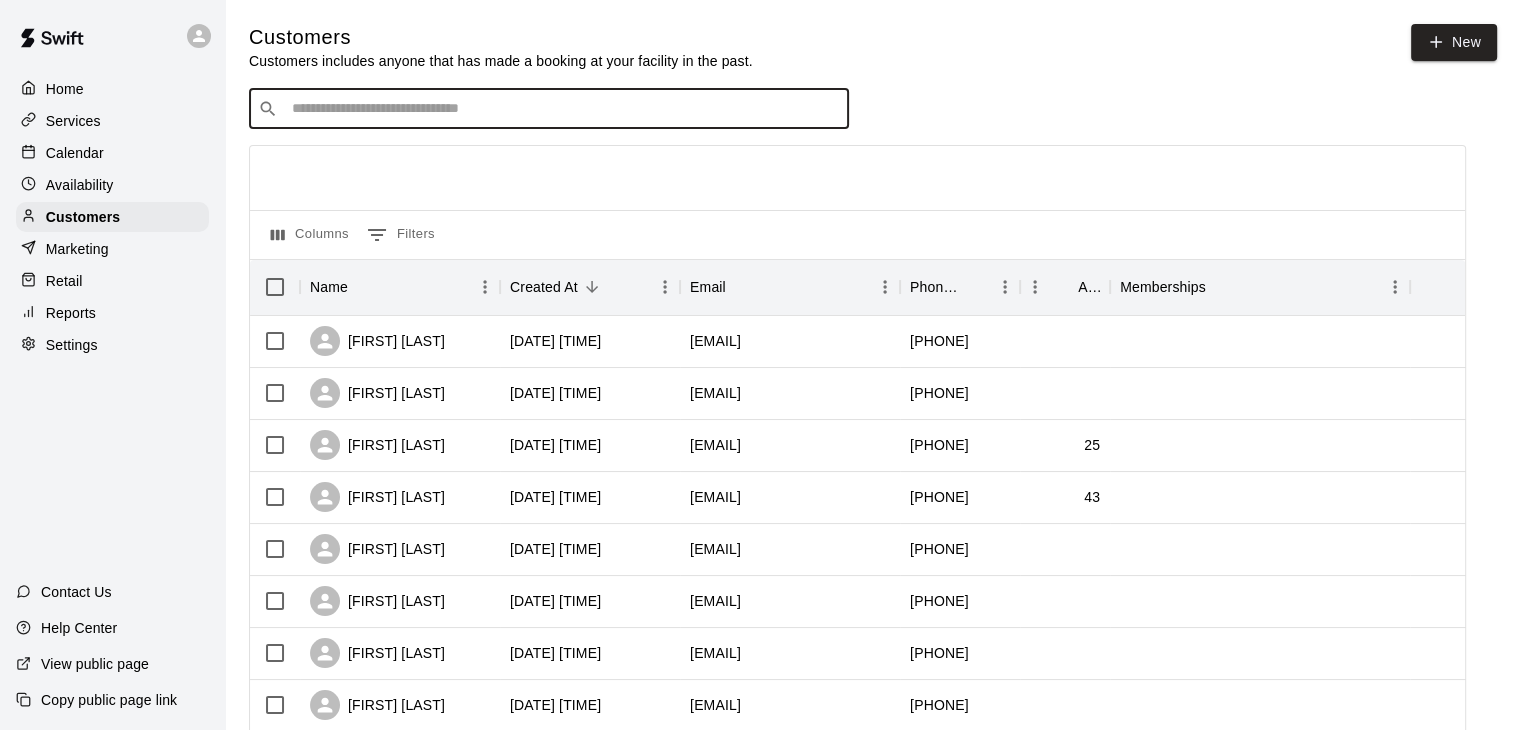 click at bounding box center [563, 109] 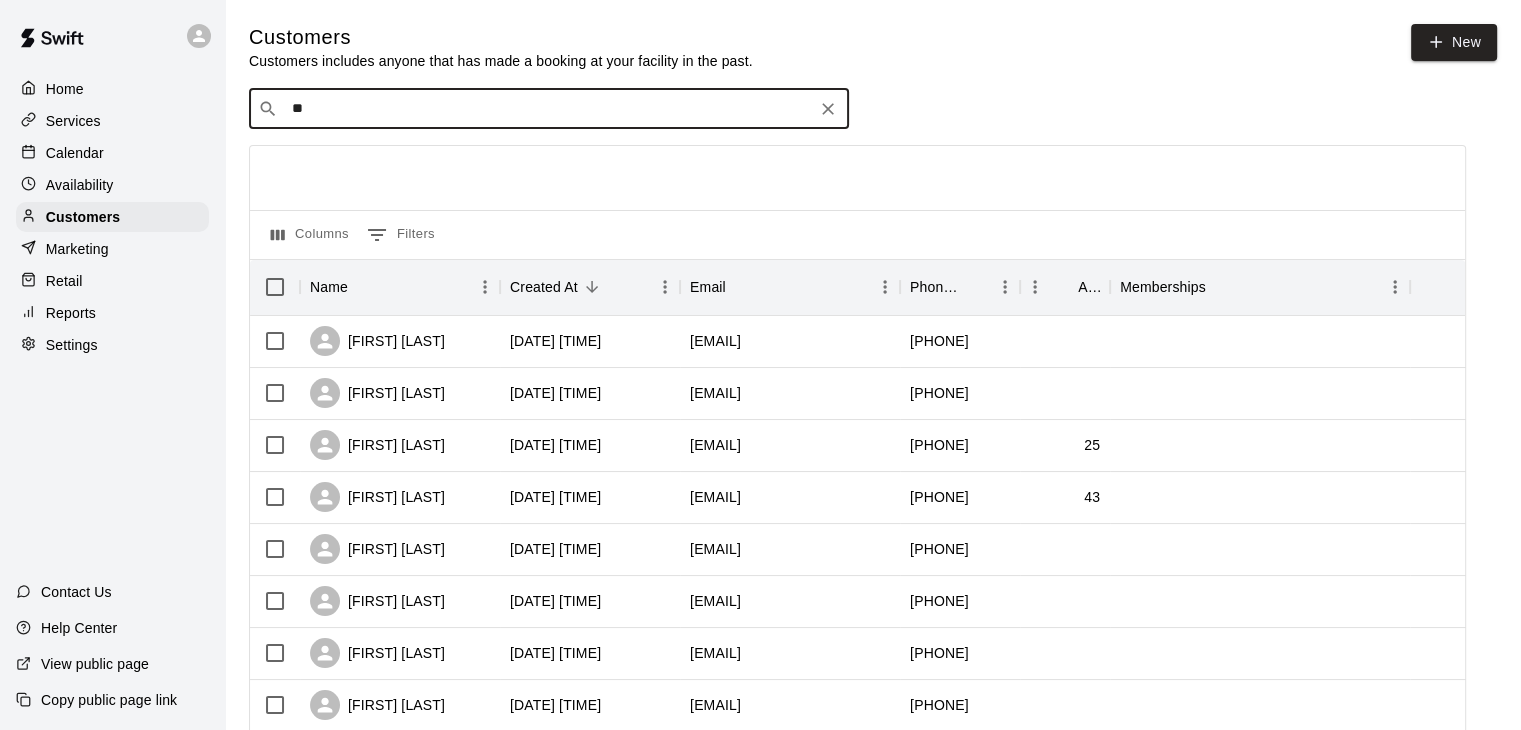 type on "*" 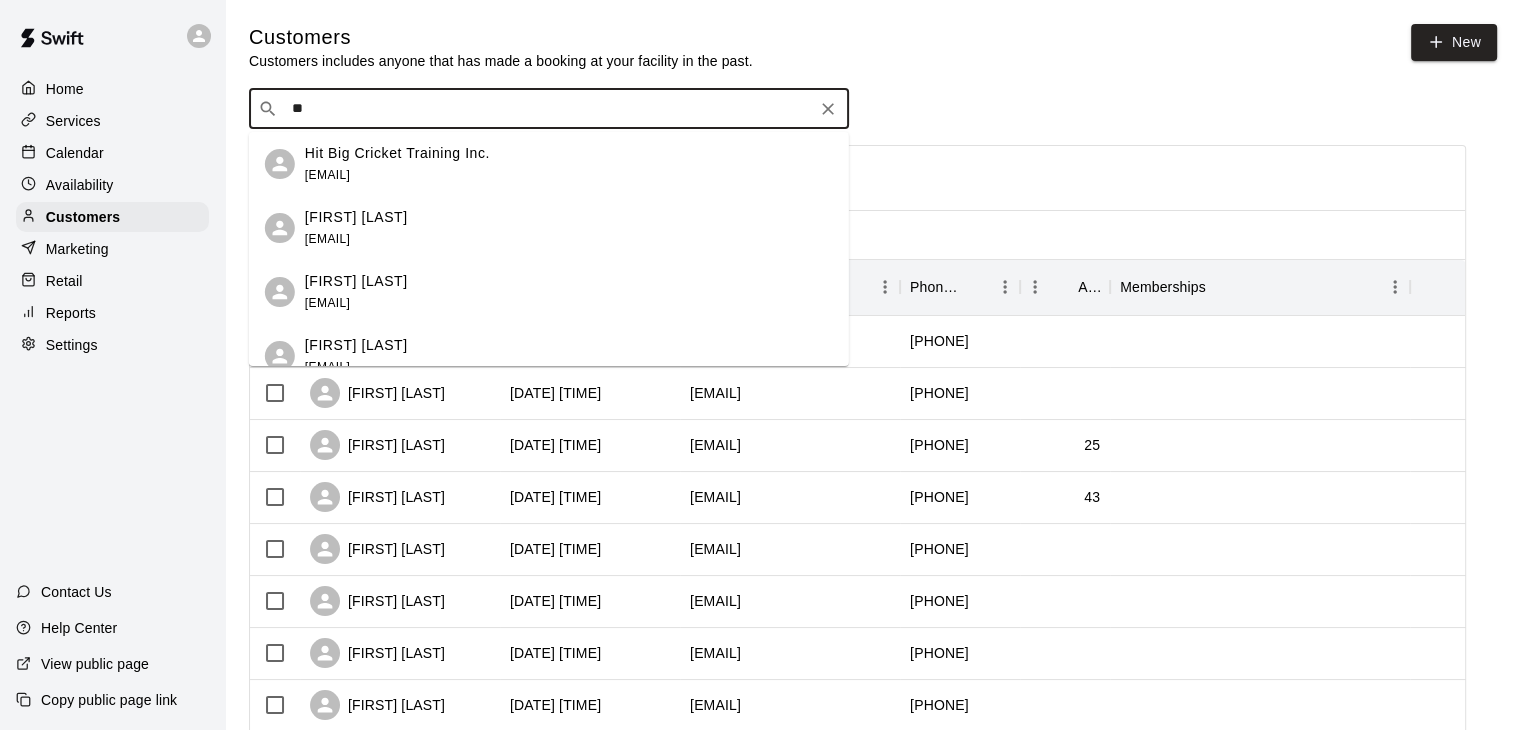 type on "*" 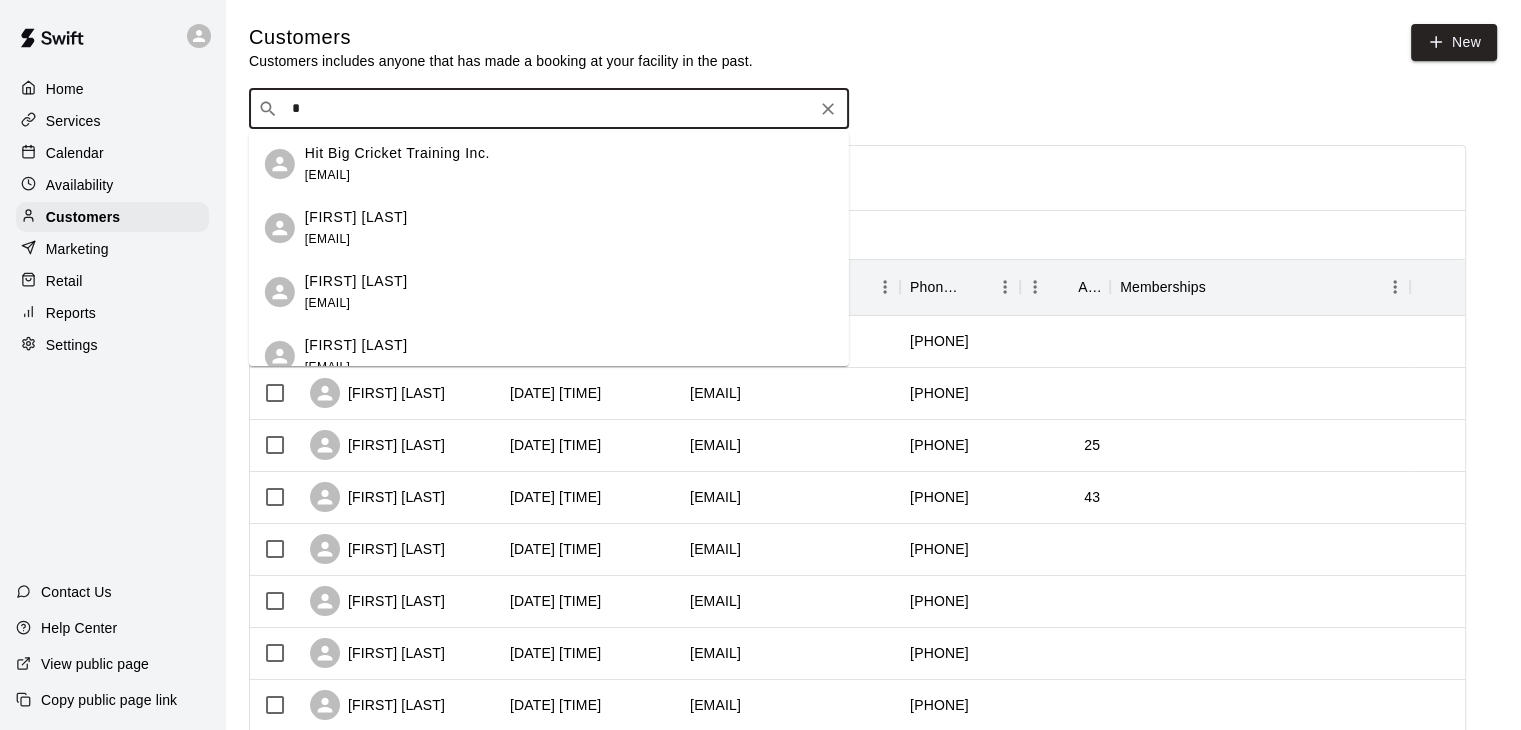type 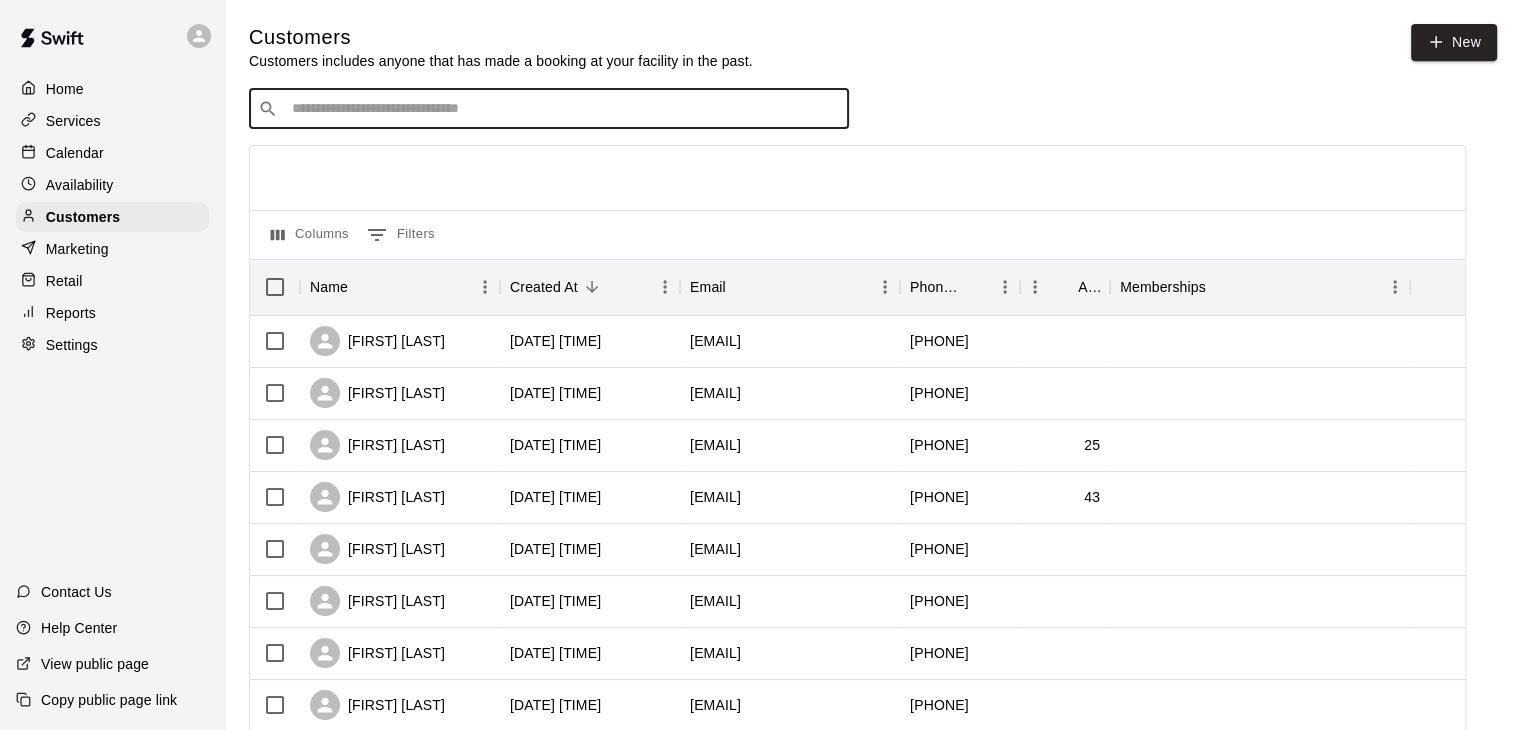 click on "Calendar" at bounding box center [112, 153] 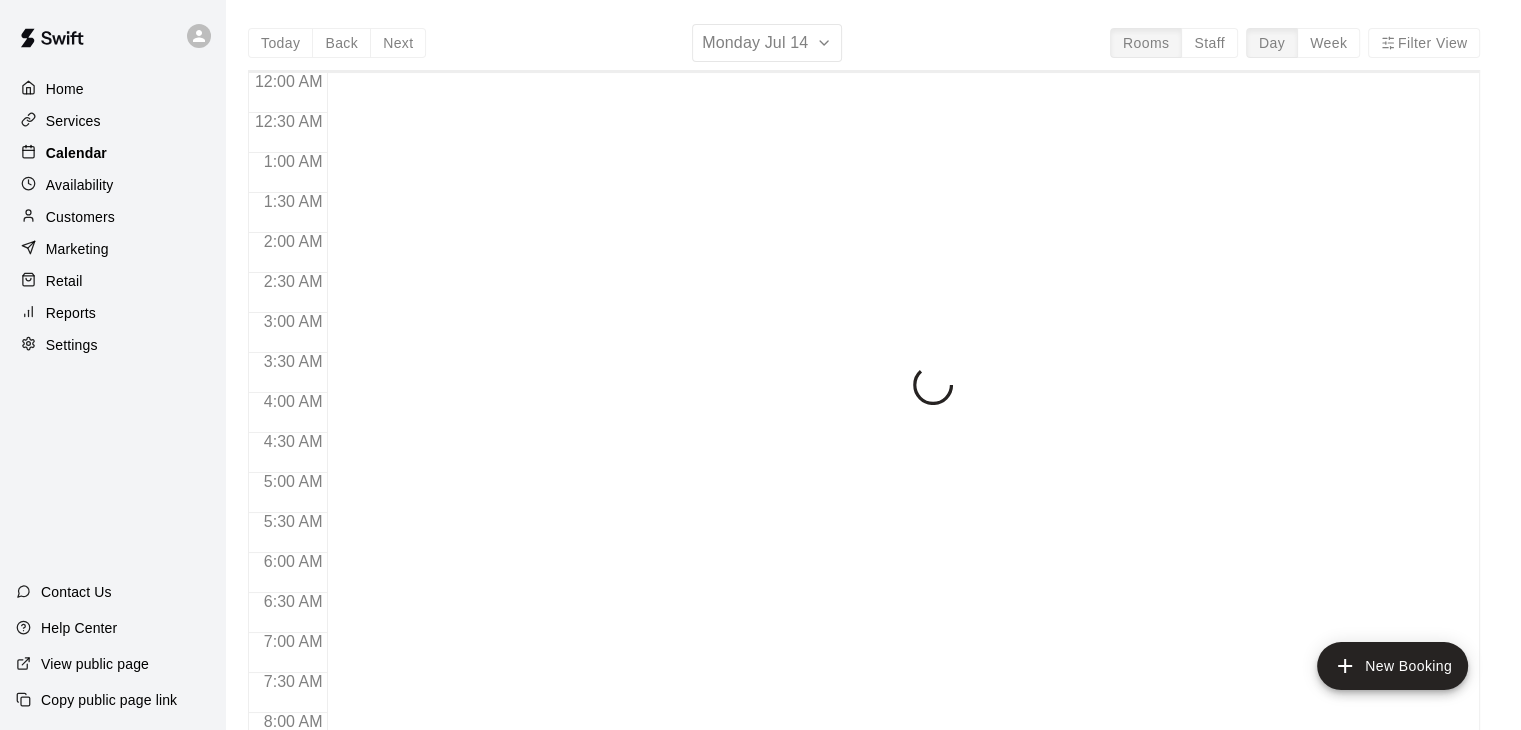 scroll, scrollTop: 884, scrollLeft: 0, axis: vertical 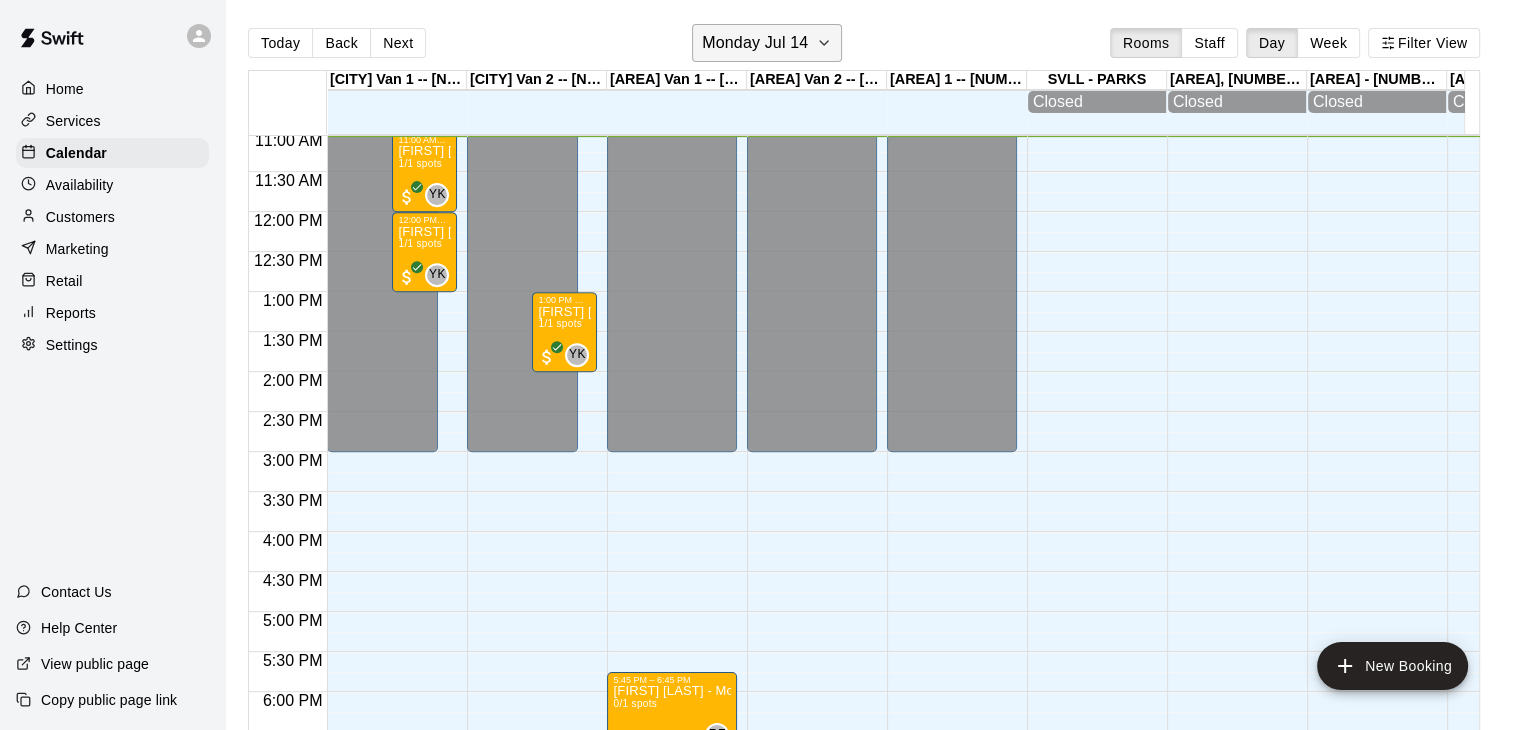 click 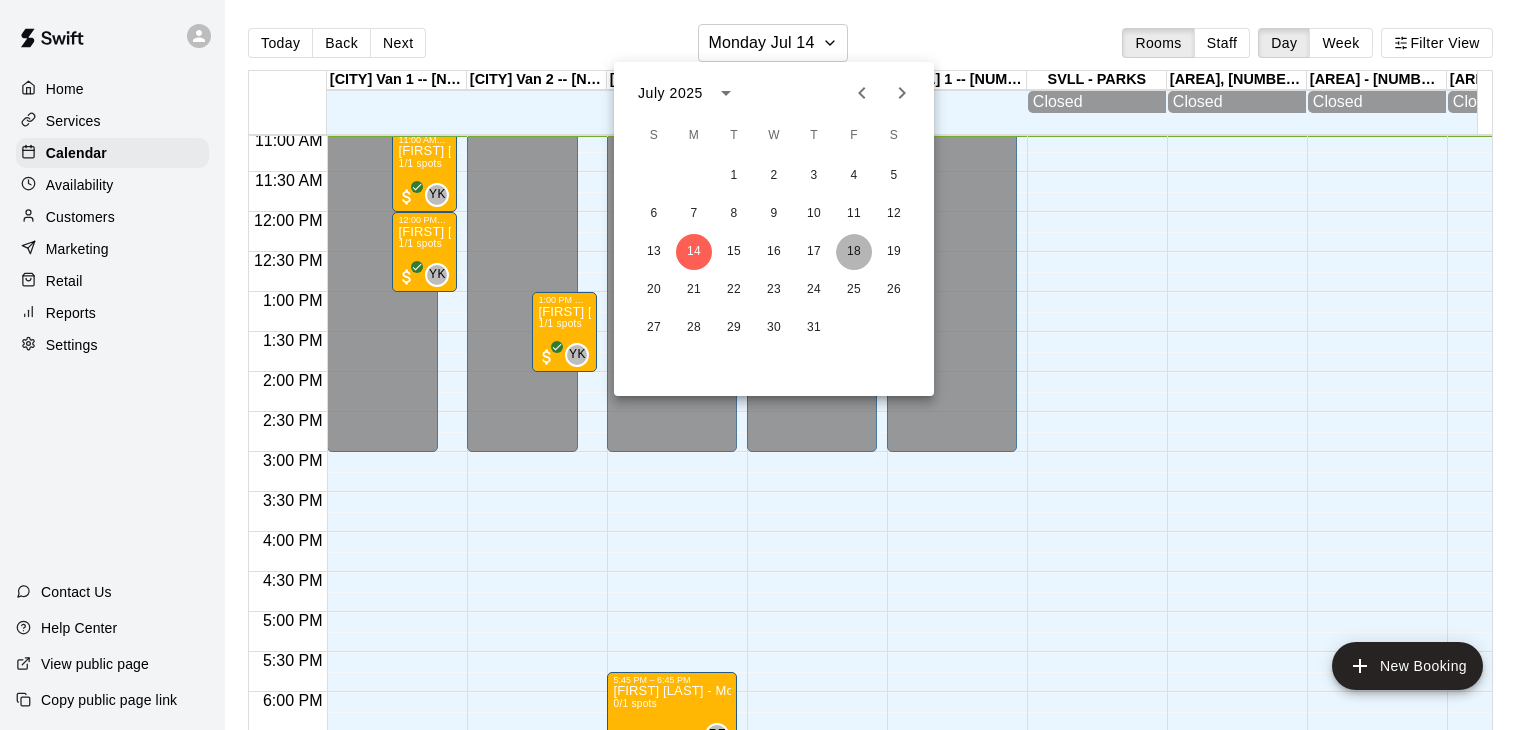 click on "18" at bounding box center [854, 252] 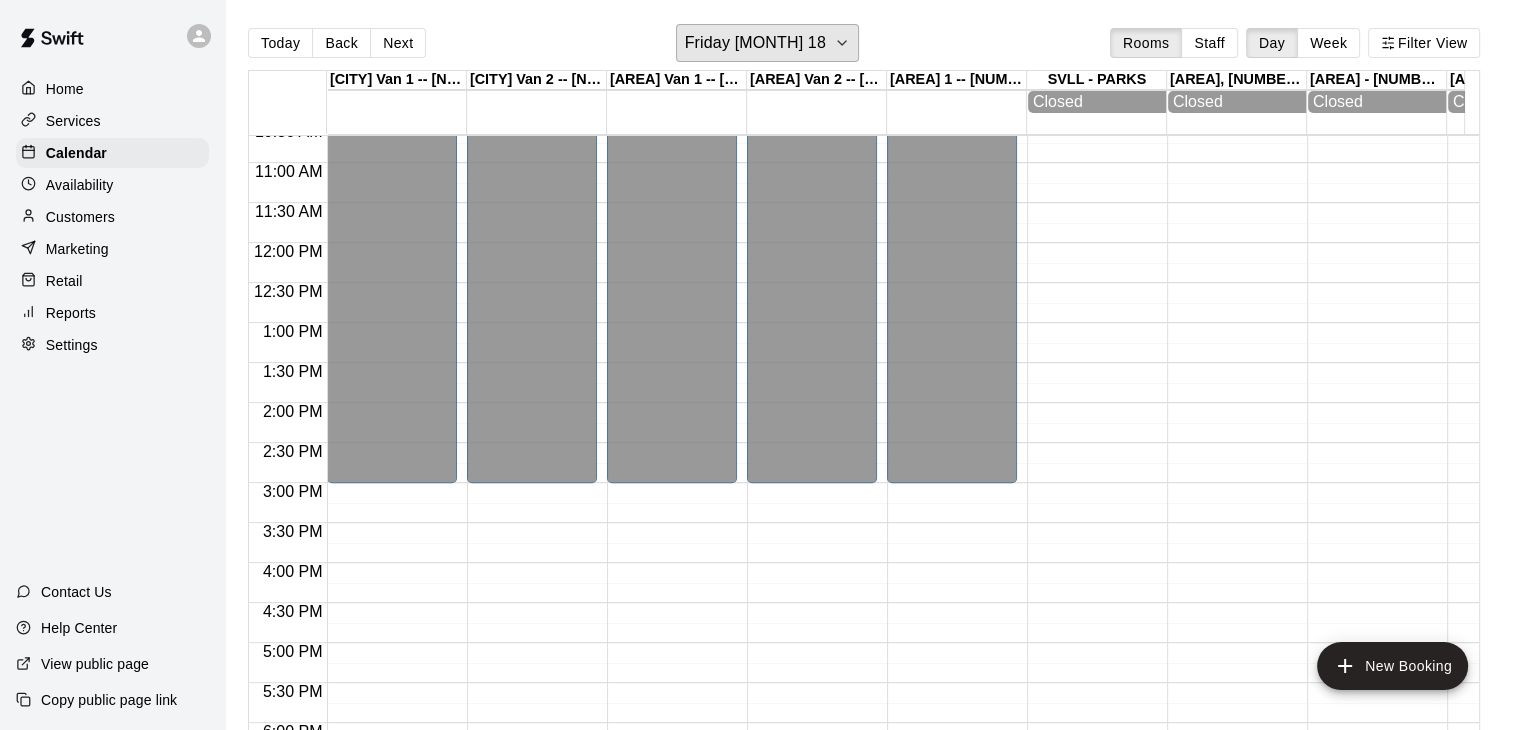 scroll, scrollTop: 850, scrollLeft: 0, axis: vertical 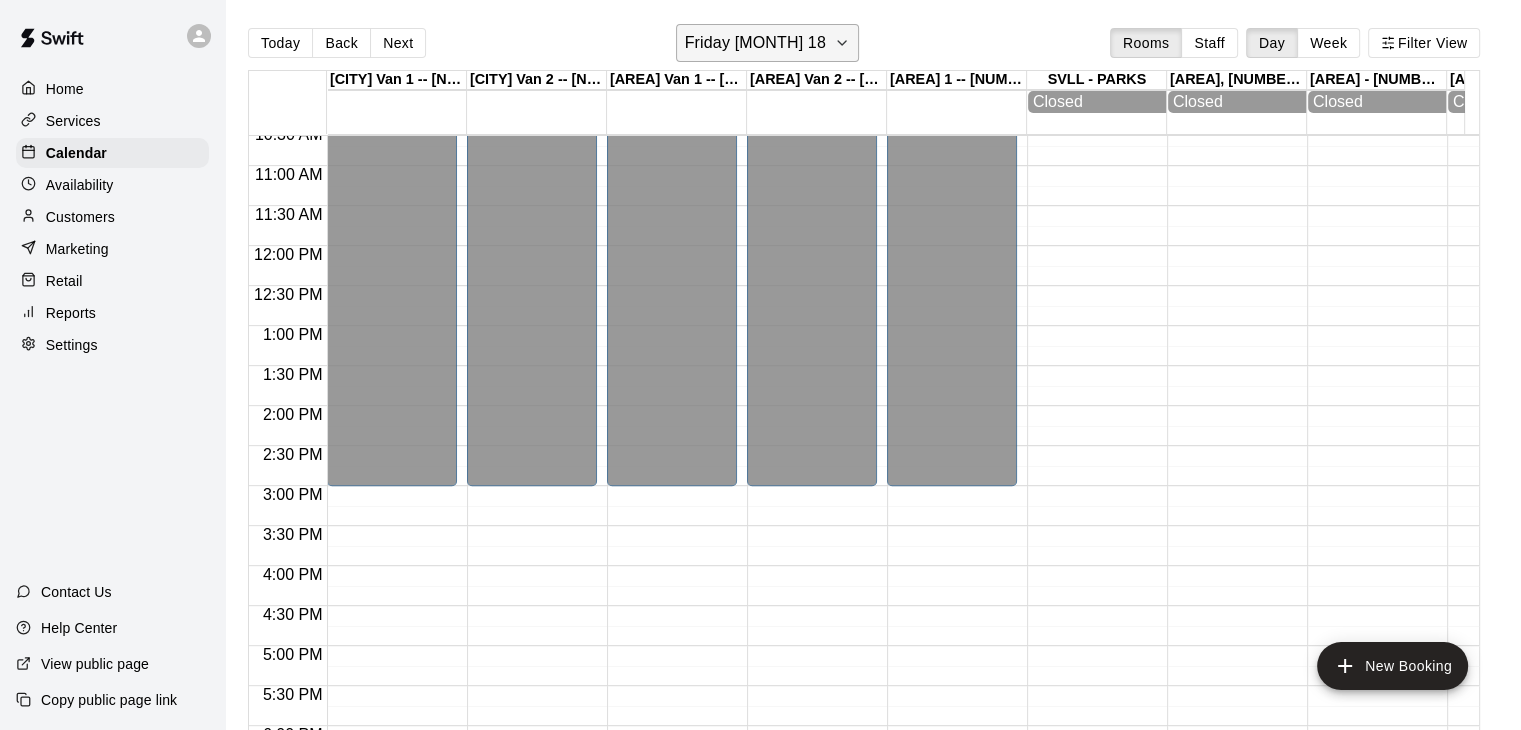 click on "Friday [MONTH] 18" at bounding box center (767, 43) 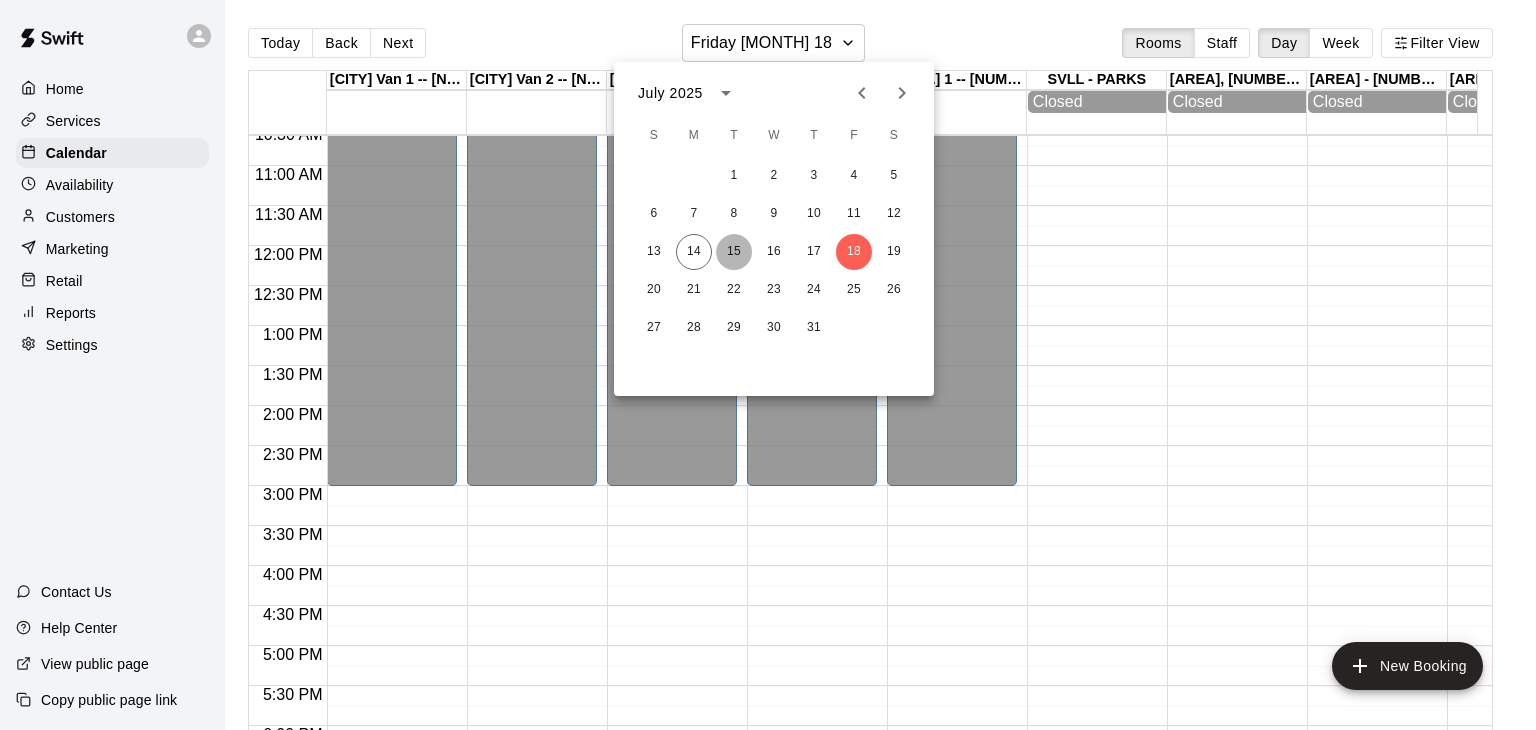 click on "15" at bounding box center [734, 252] 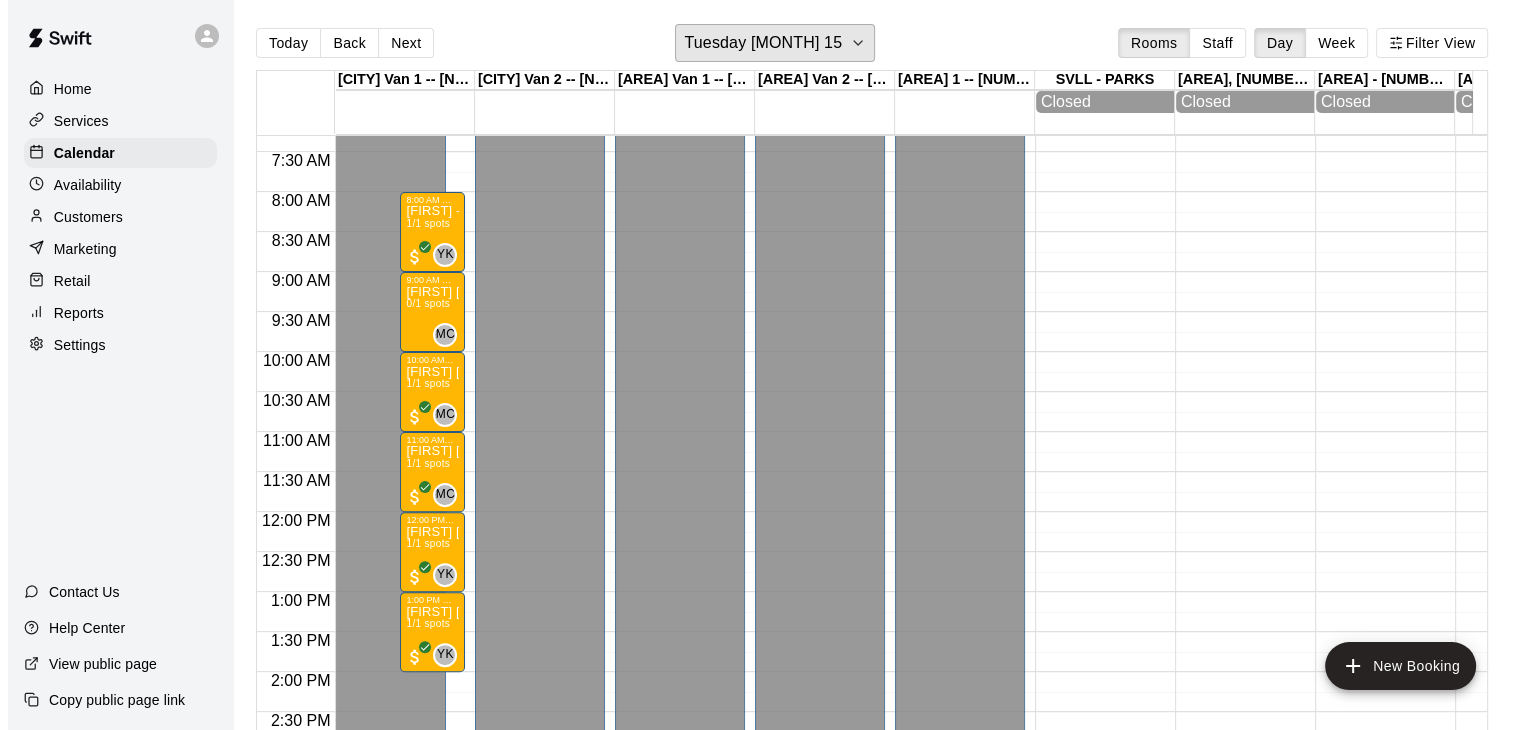 scroll, scrollTop: 581, scrollLeft: 0, axis: vertical 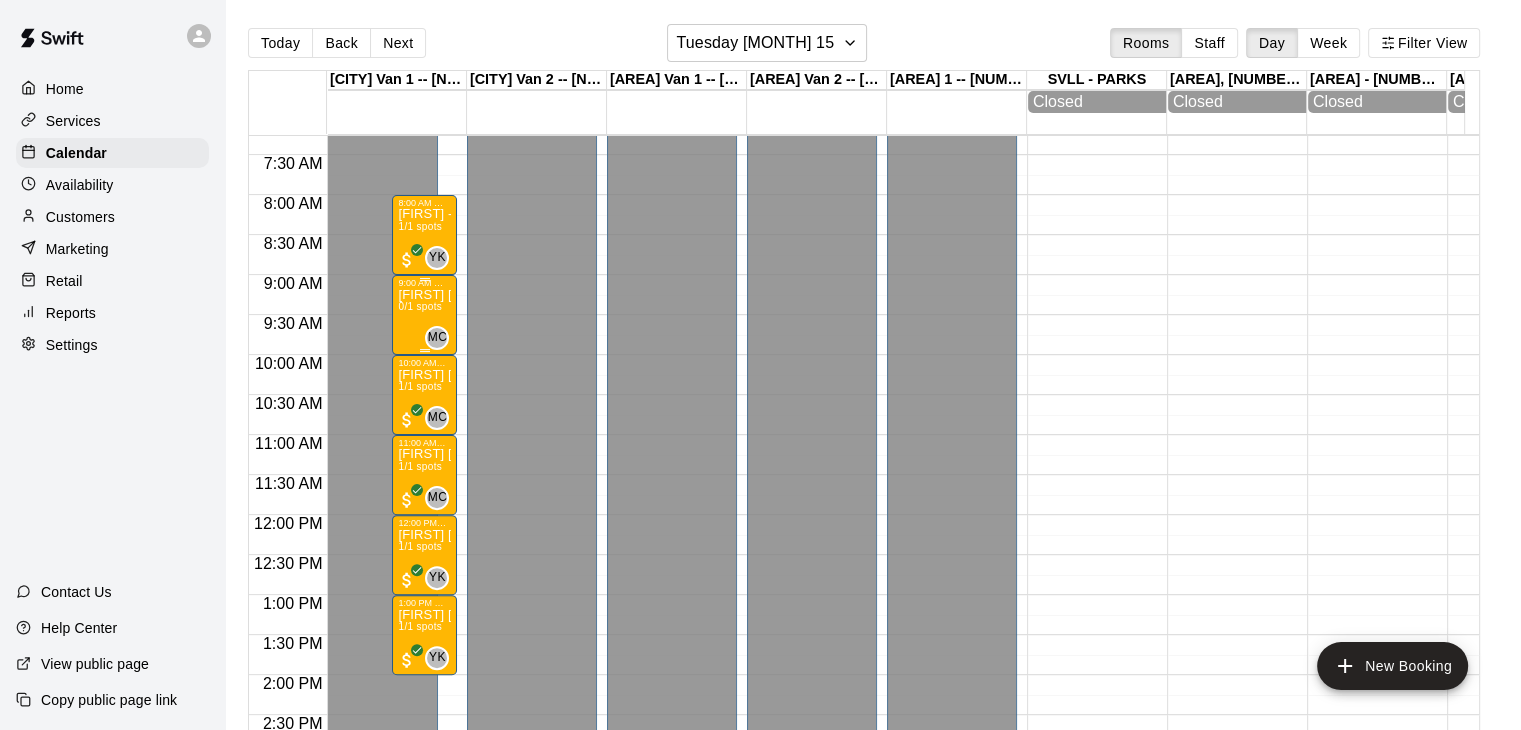 click on "[FIRST] [LAST] - Tuesday, [MONTH] 15 @ [CITY] 0/1 spots" at bounding box center [424, 653] 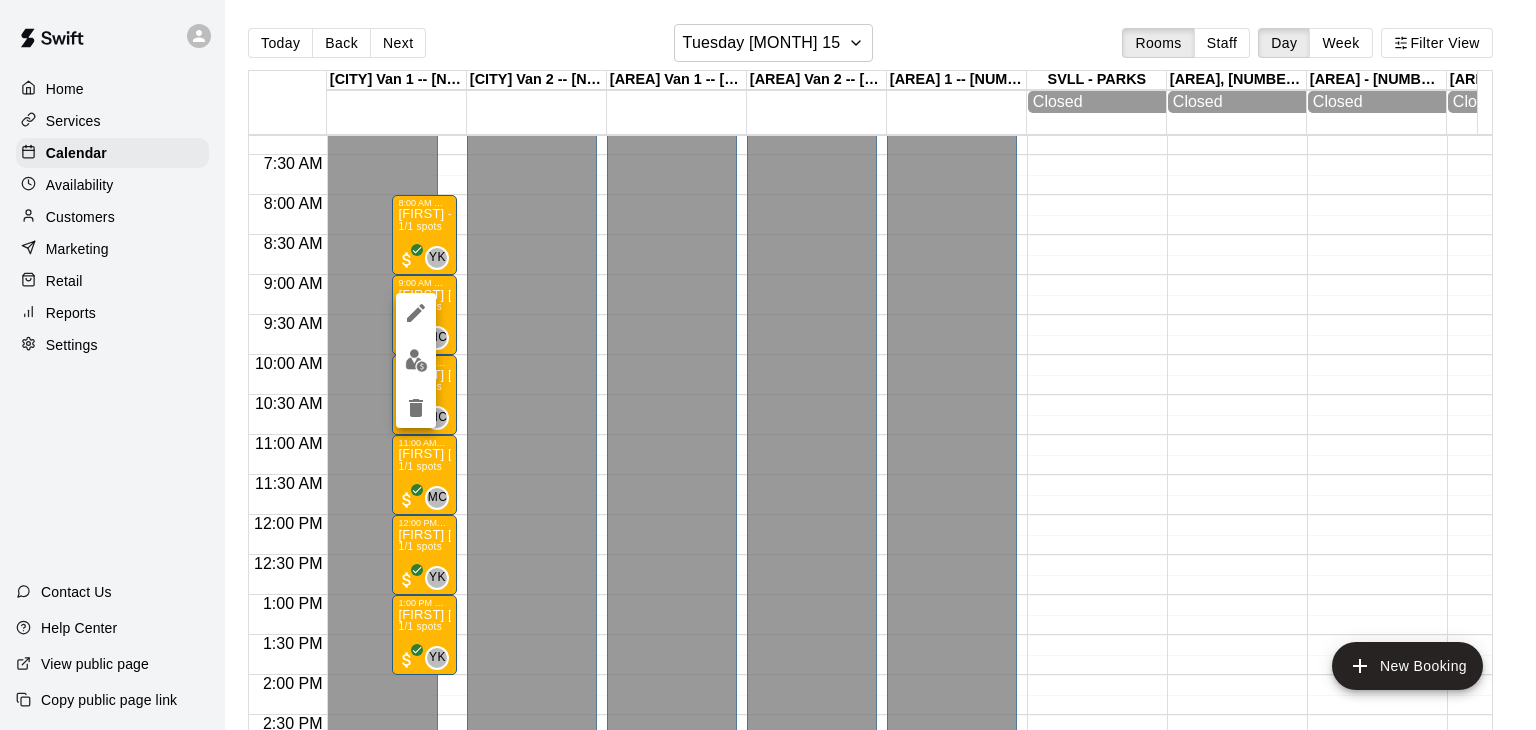 click at bounding box center [768, 365] 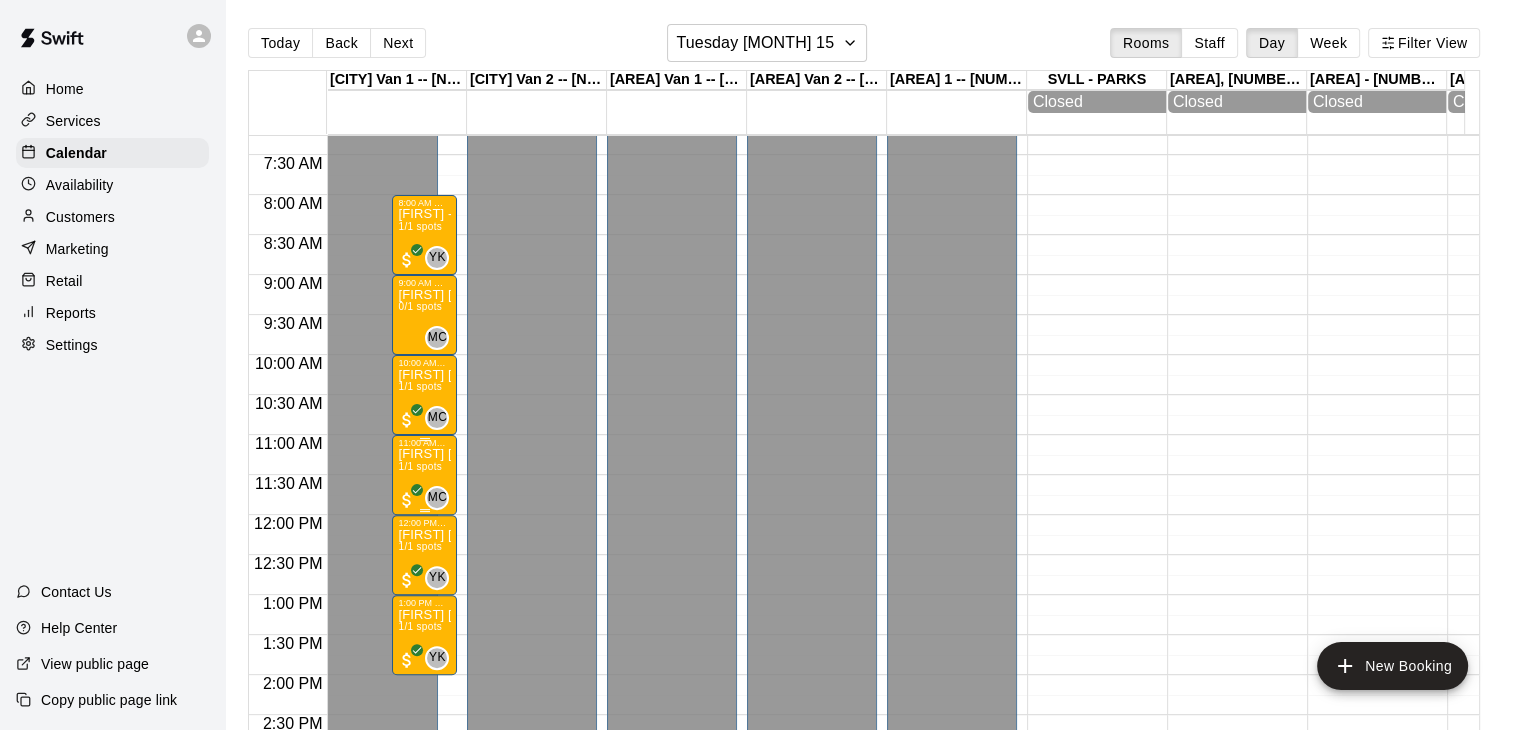 click on "11:00 AM – 12:00 PM" at bounding box center (424, 443) 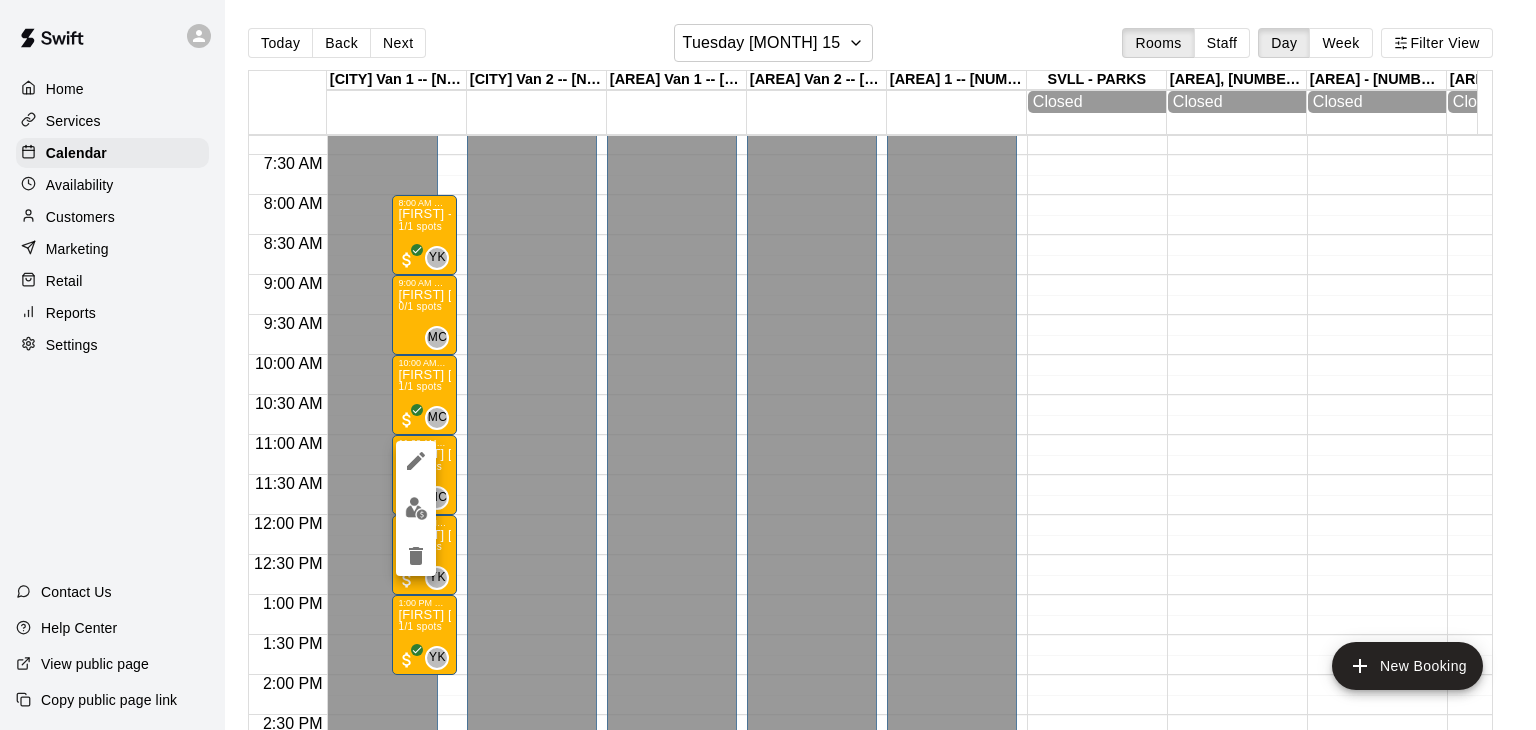 click 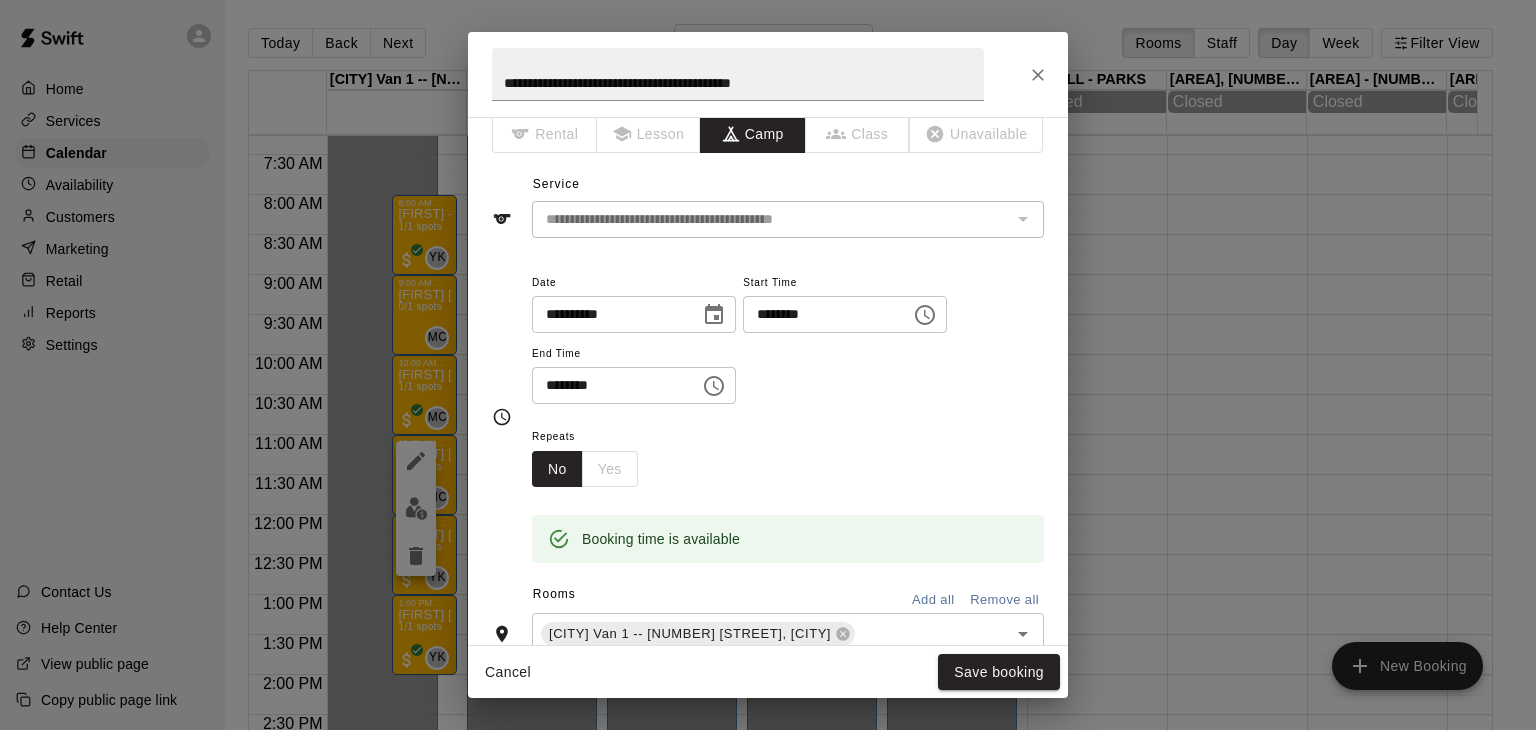 scroll, scrollTop: 0, scrollLeft: 0, axis: both 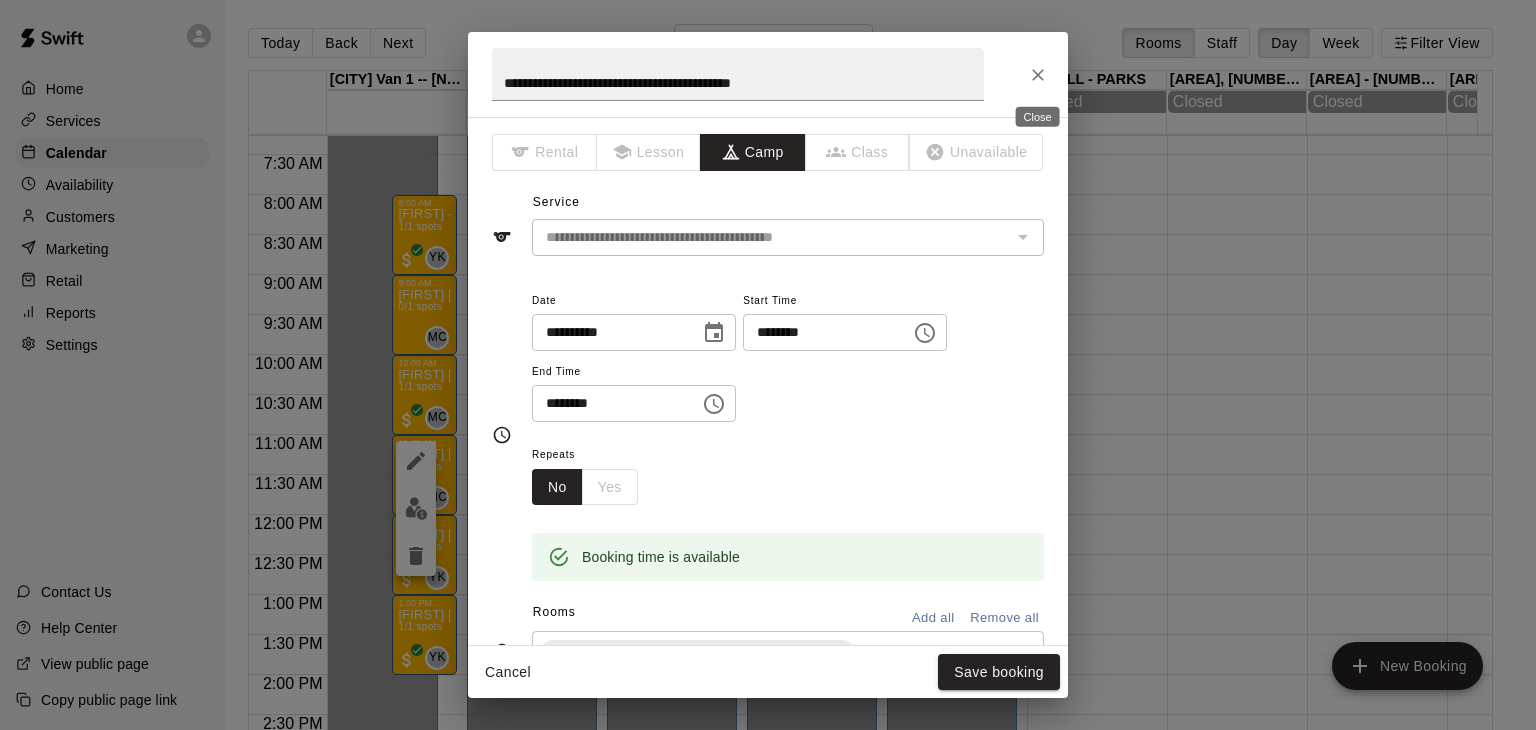 click at bounding box center (1038, 75) 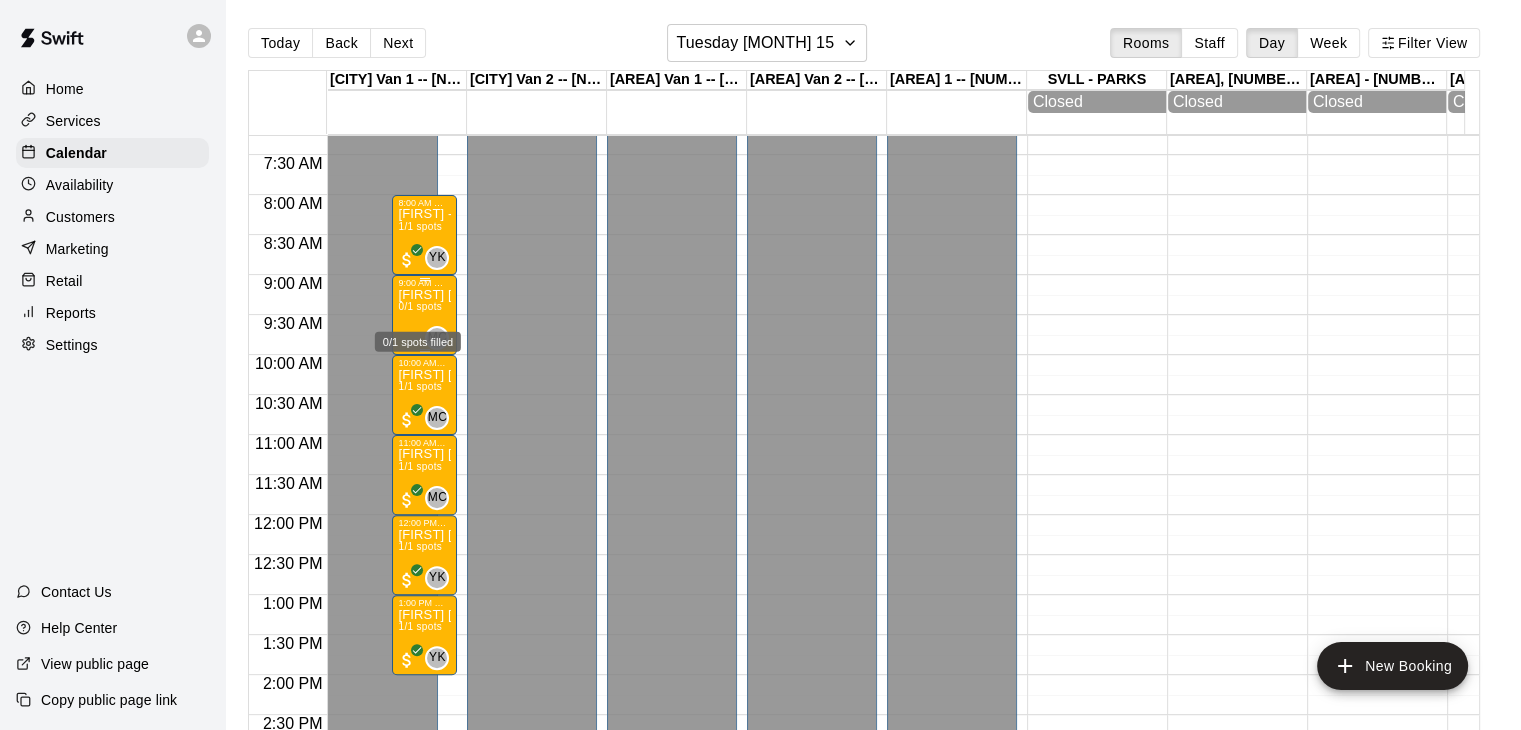 click on "0/1 spots" at bounding box center (420, 306) 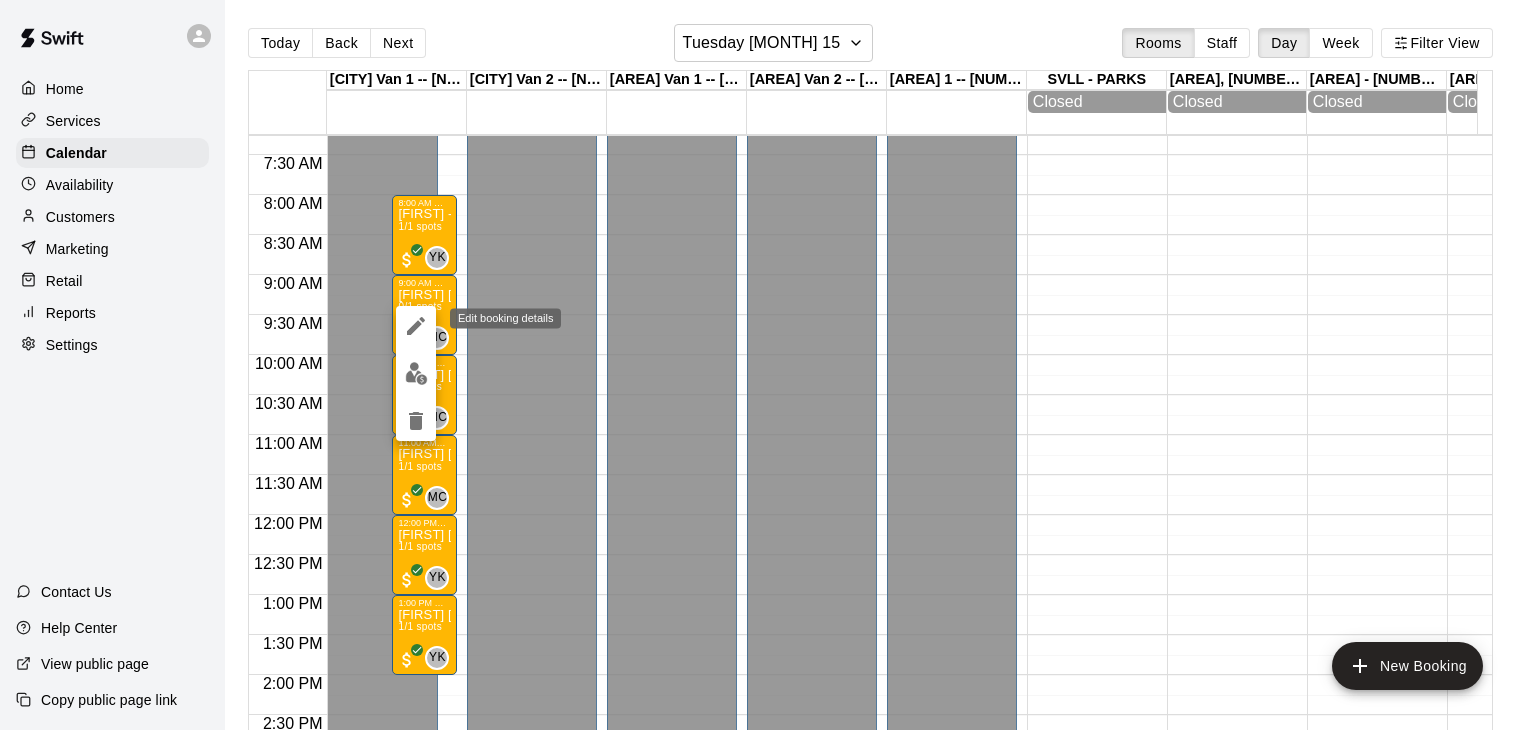 click 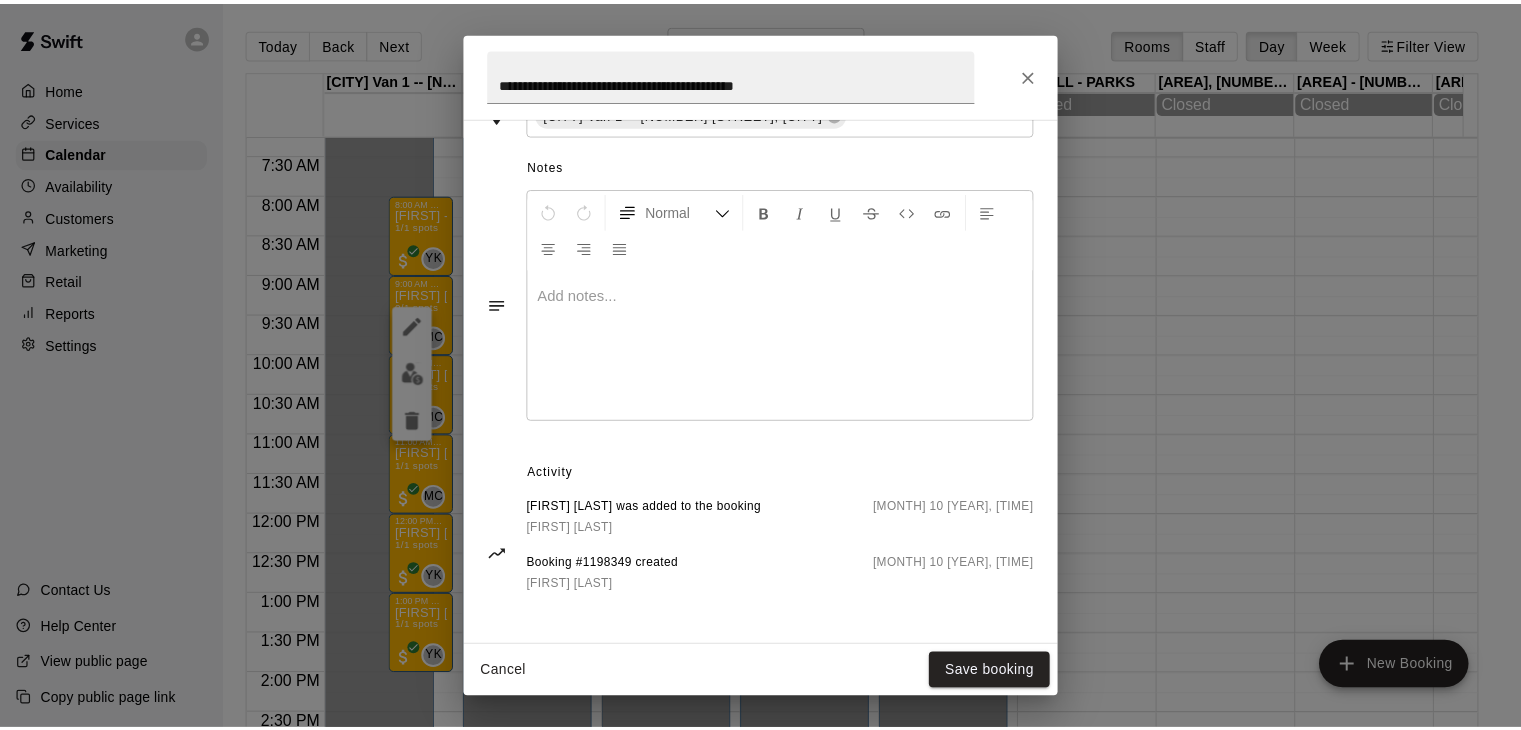 scroll, scrollTop: 0, scrollLeft: 0, axis: both 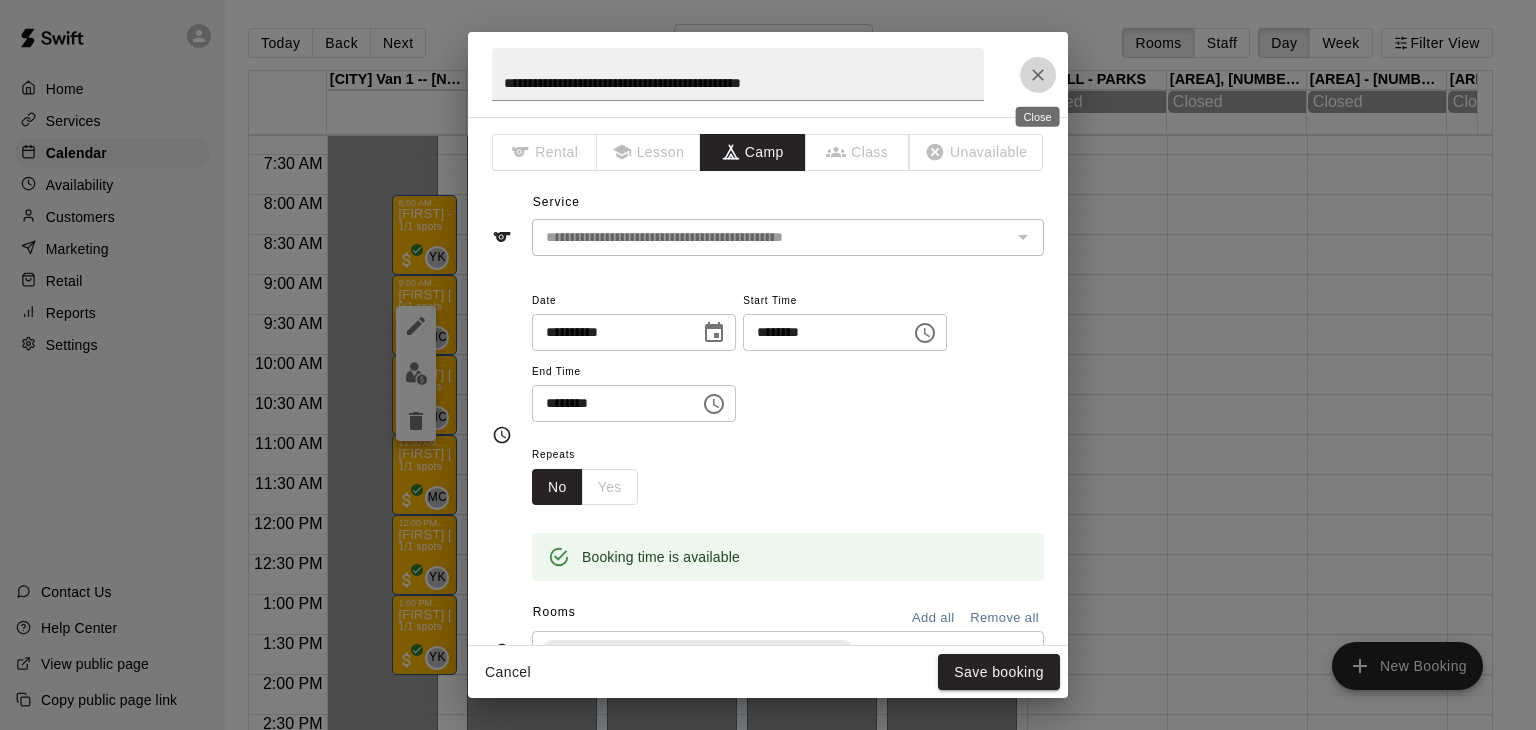 click 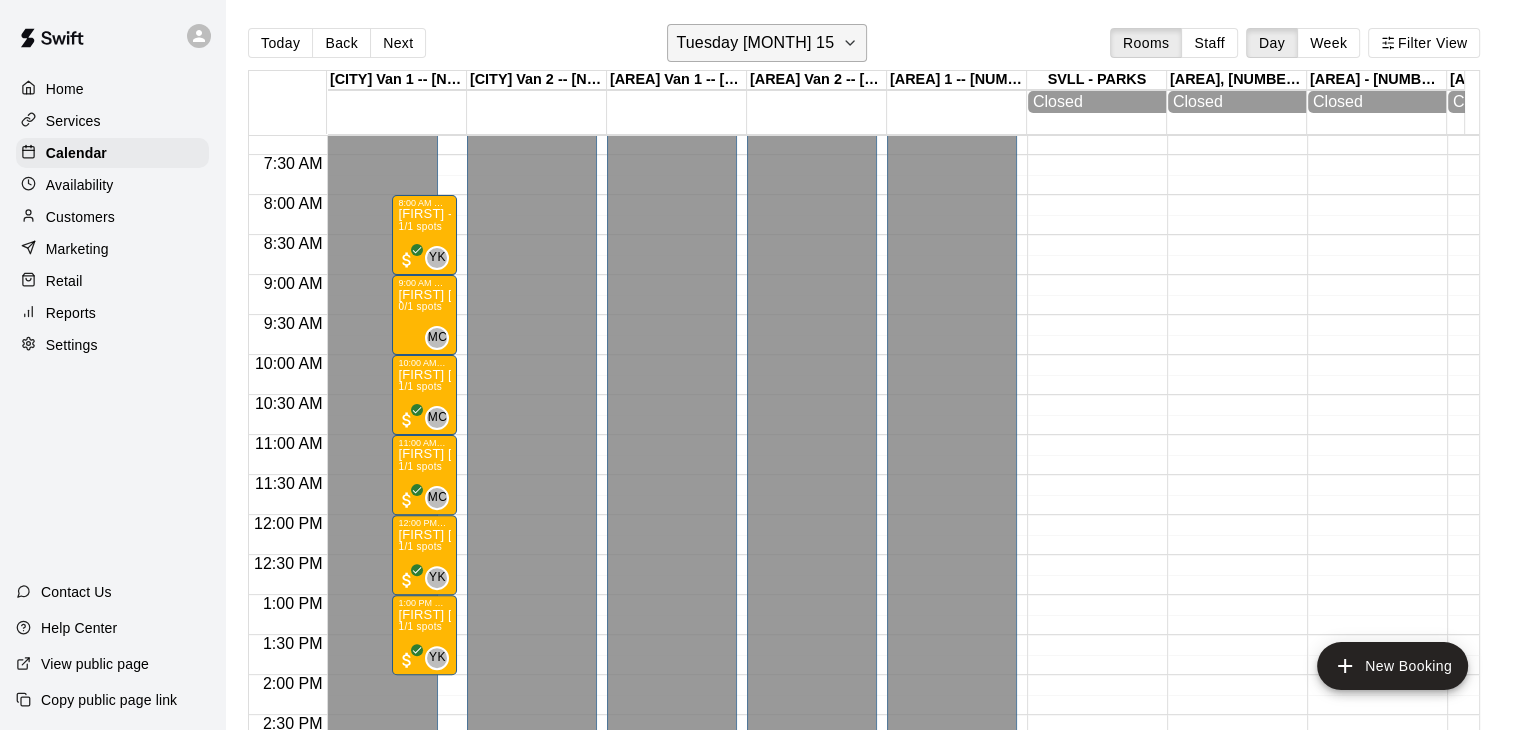 click 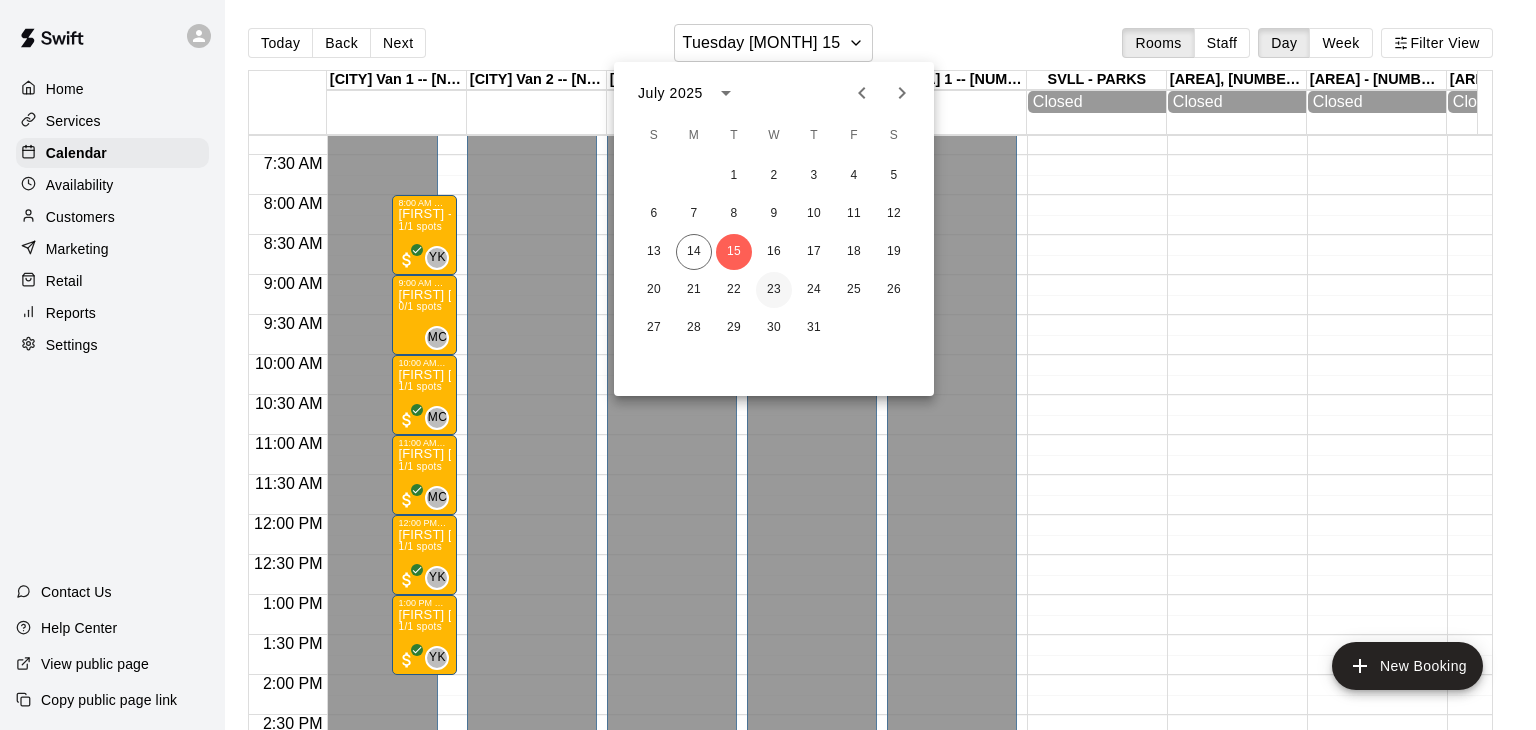 click on "23" at bounding box center [774, 290] 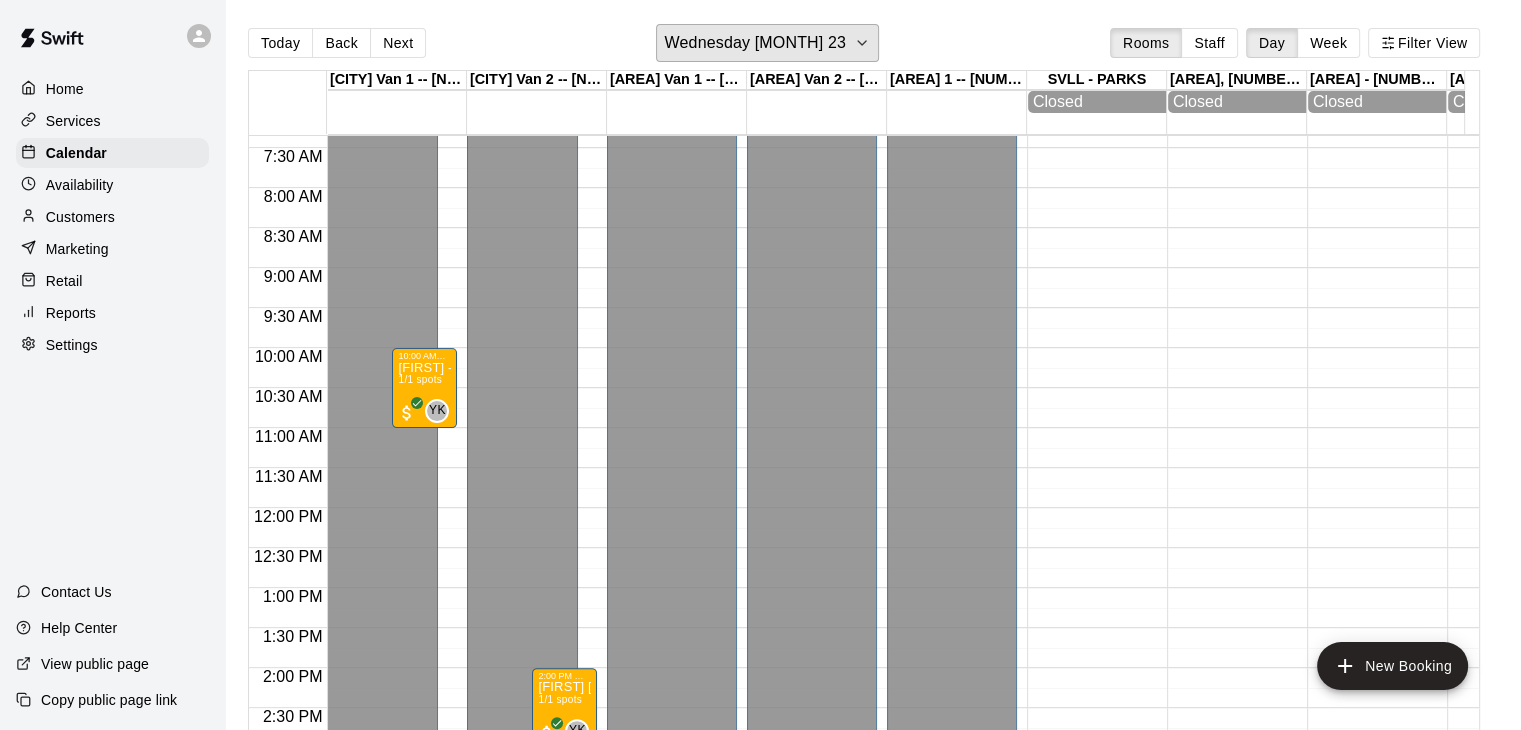 scroll, scrollTop: 575, scrollLeft: 0, axis: vertical 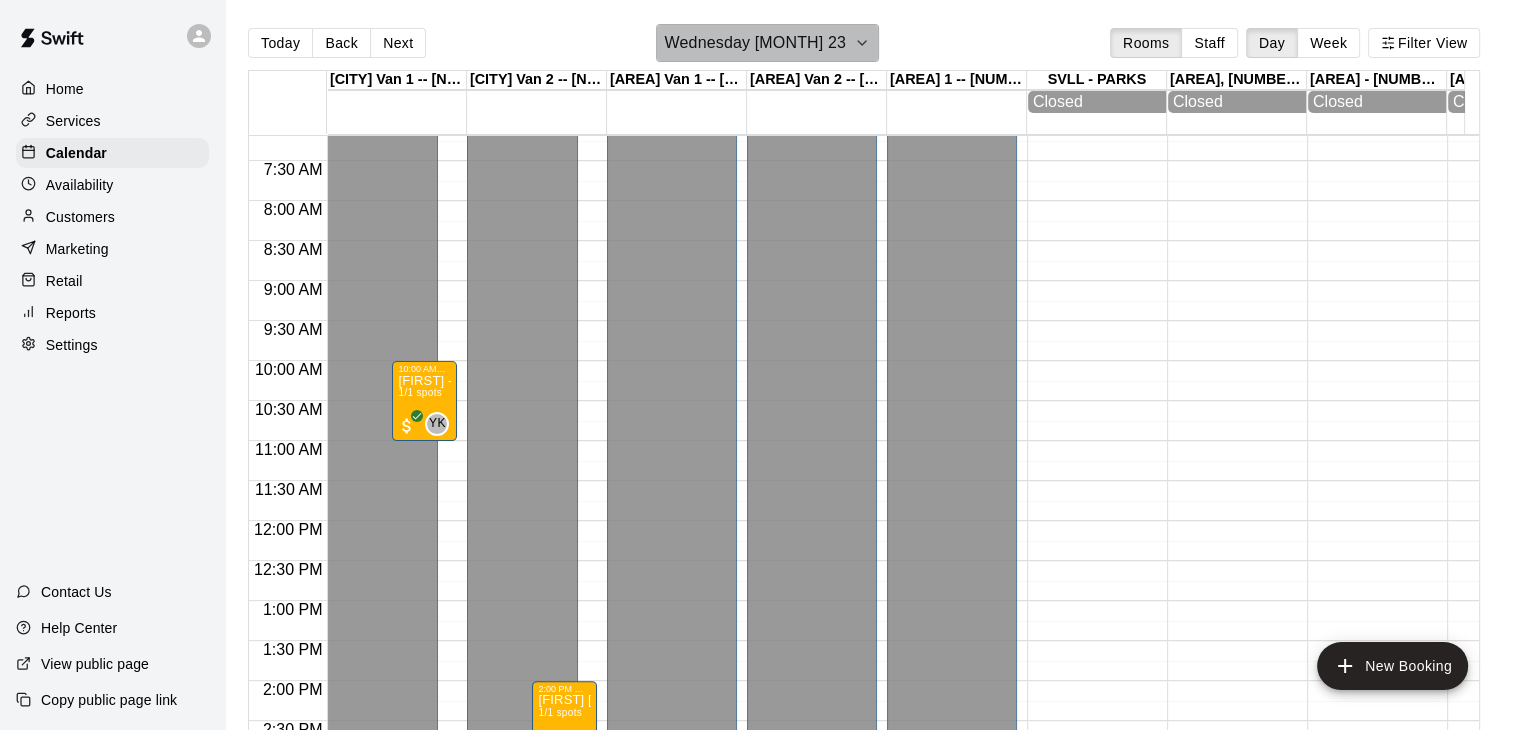 click 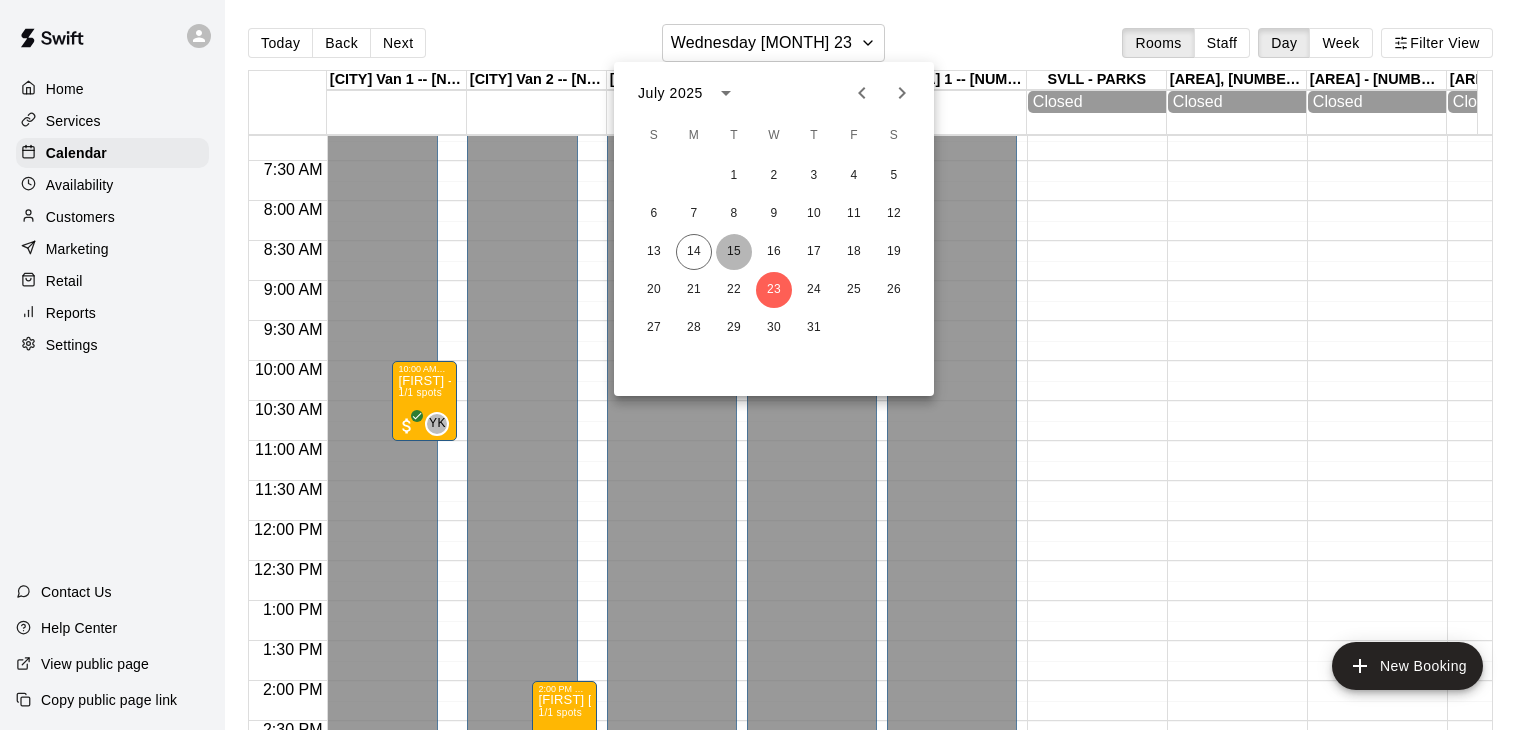 click on "15" at bounding box center [734, 252] 